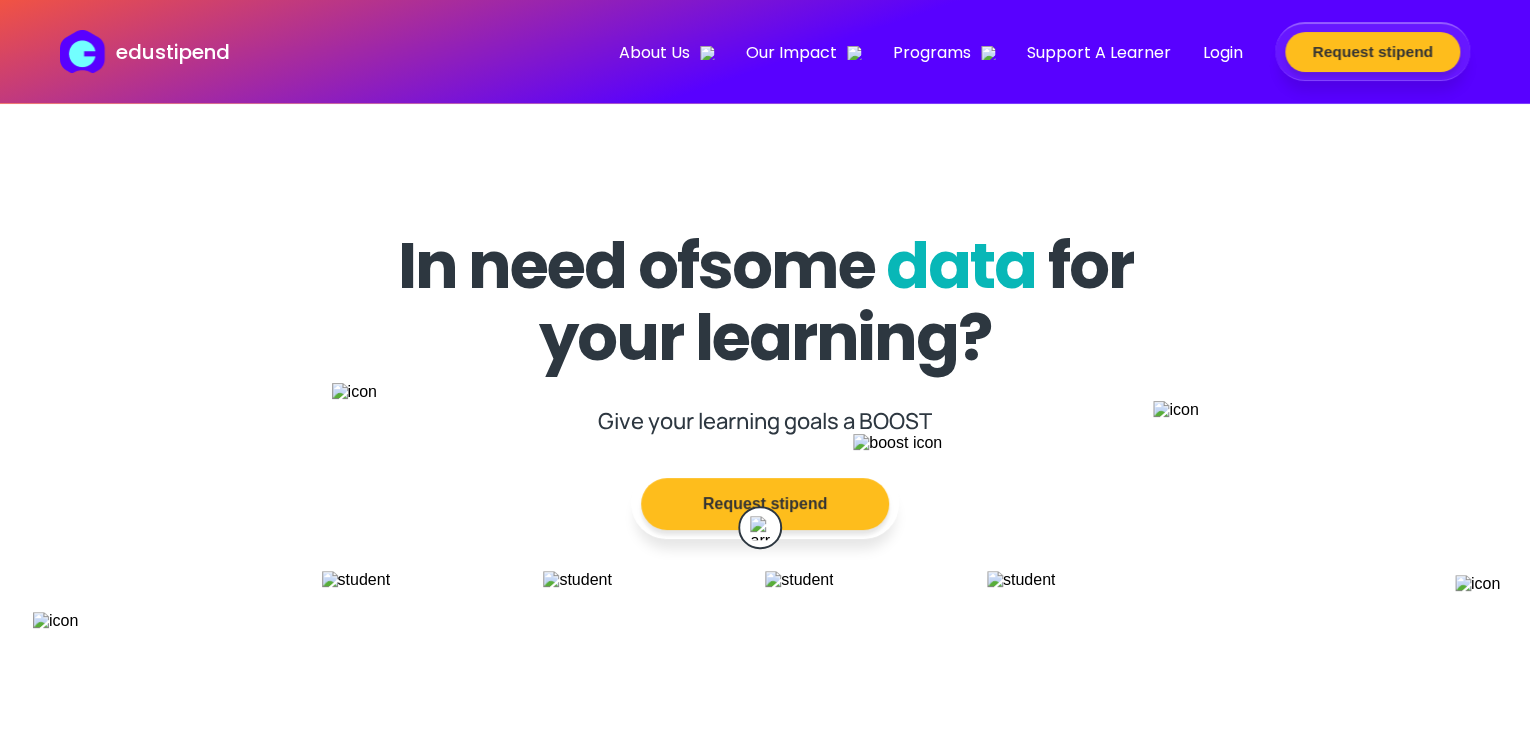 scroll, scrollTop: 0, scrollLeft: 0, axis: both 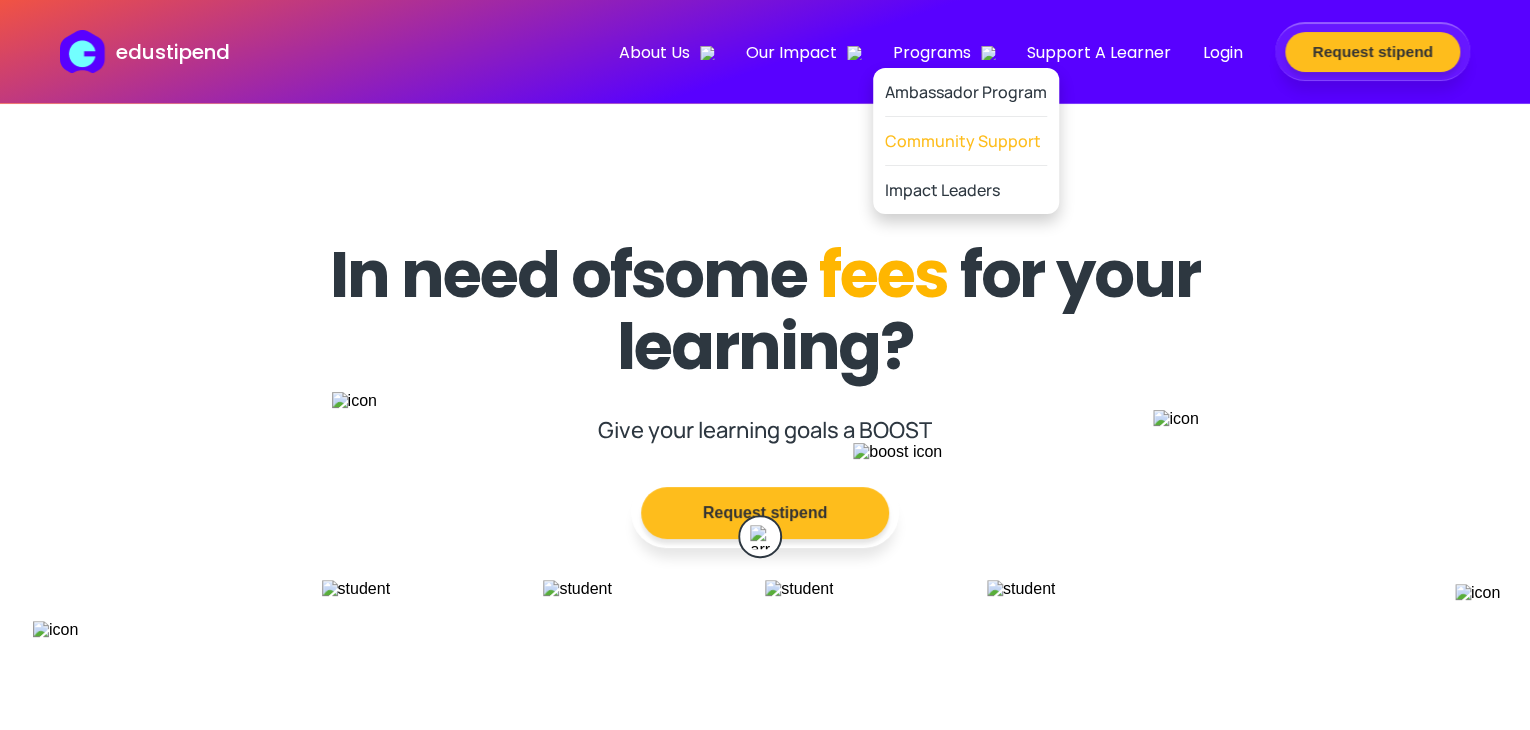 click on "Community Support" at bounding box center [966, 141] 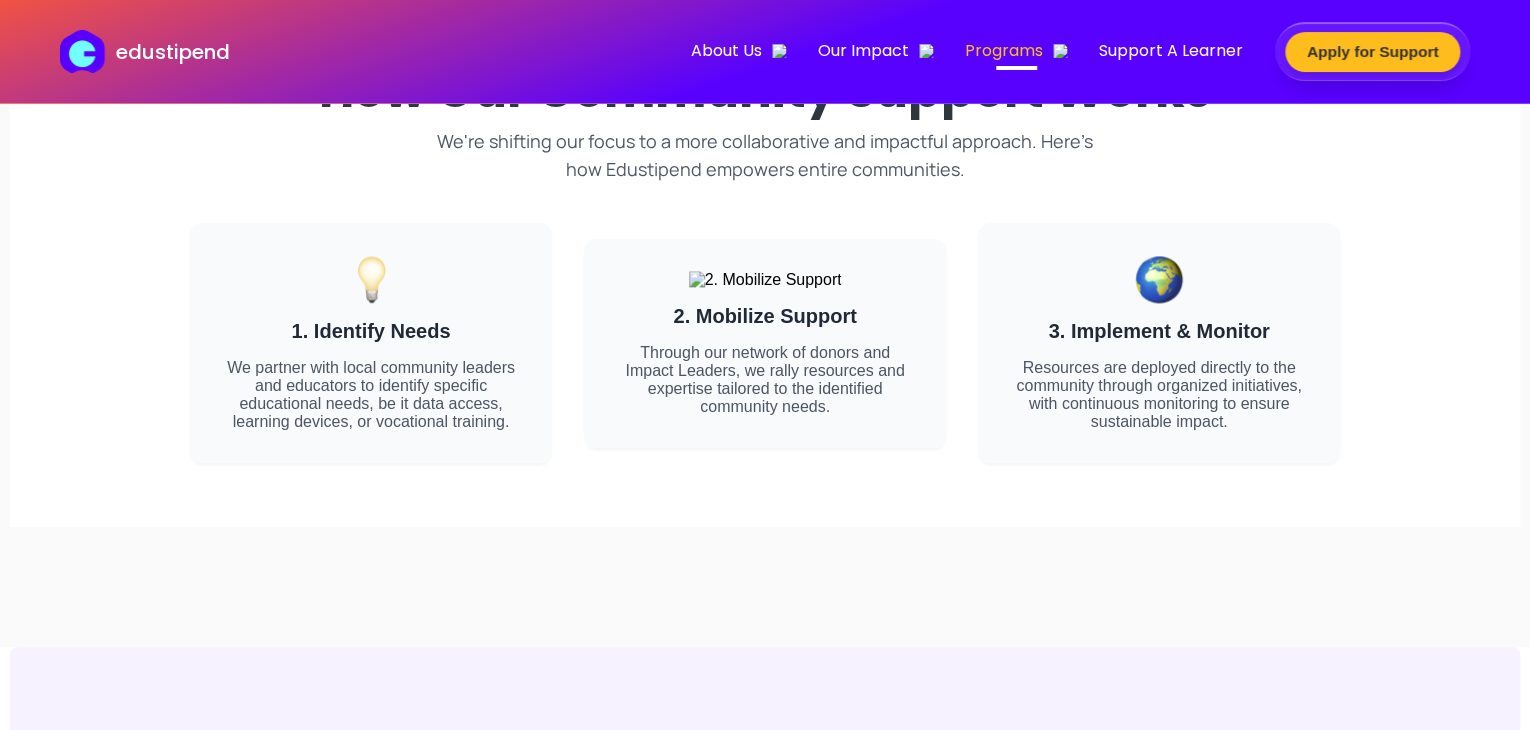 scroll, scrollTop: 1223, scrollLeft: 0, axis: vertical 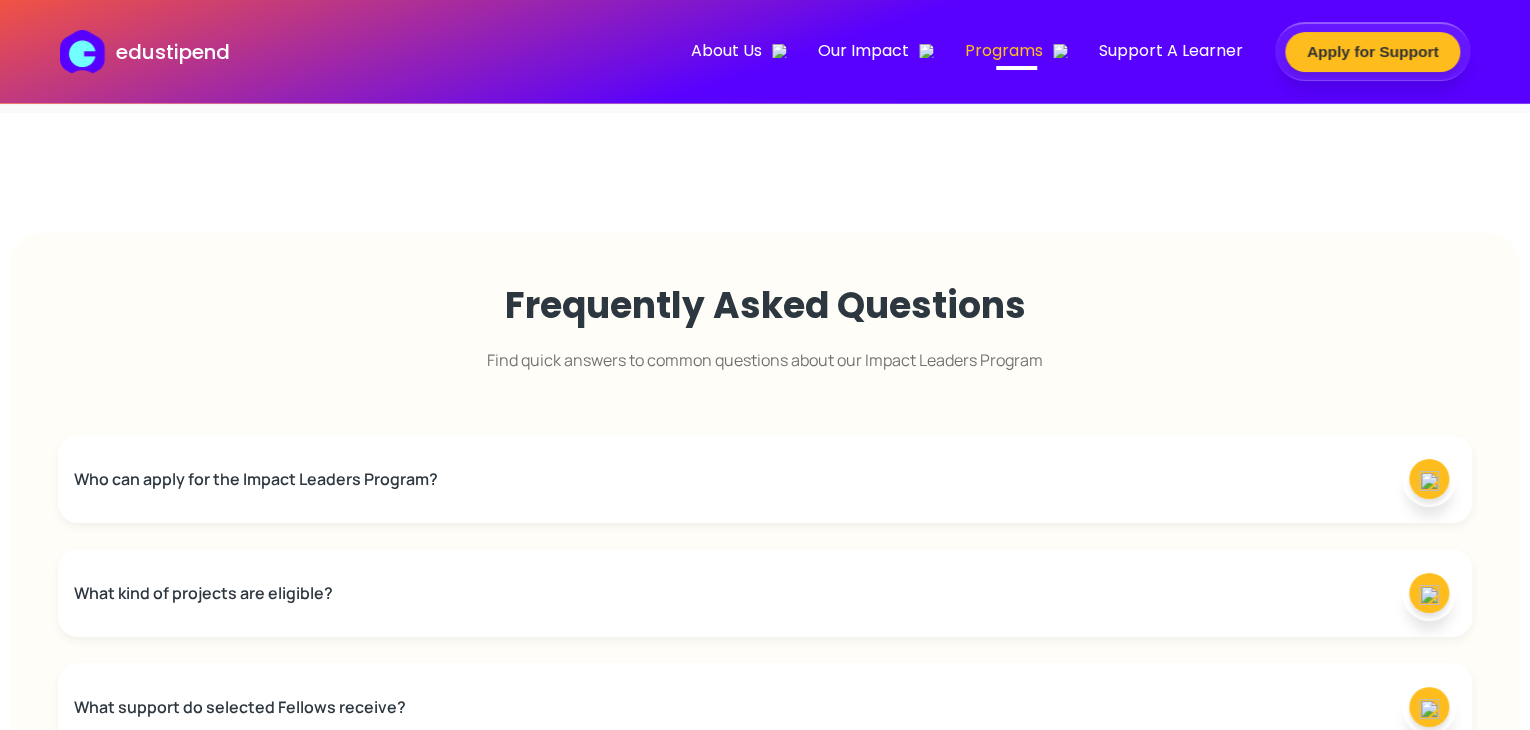 drag, startPoint x: 1032, startPoint y: 255, endPoint x: 777, endPoint y: 251, distance: 255.03137 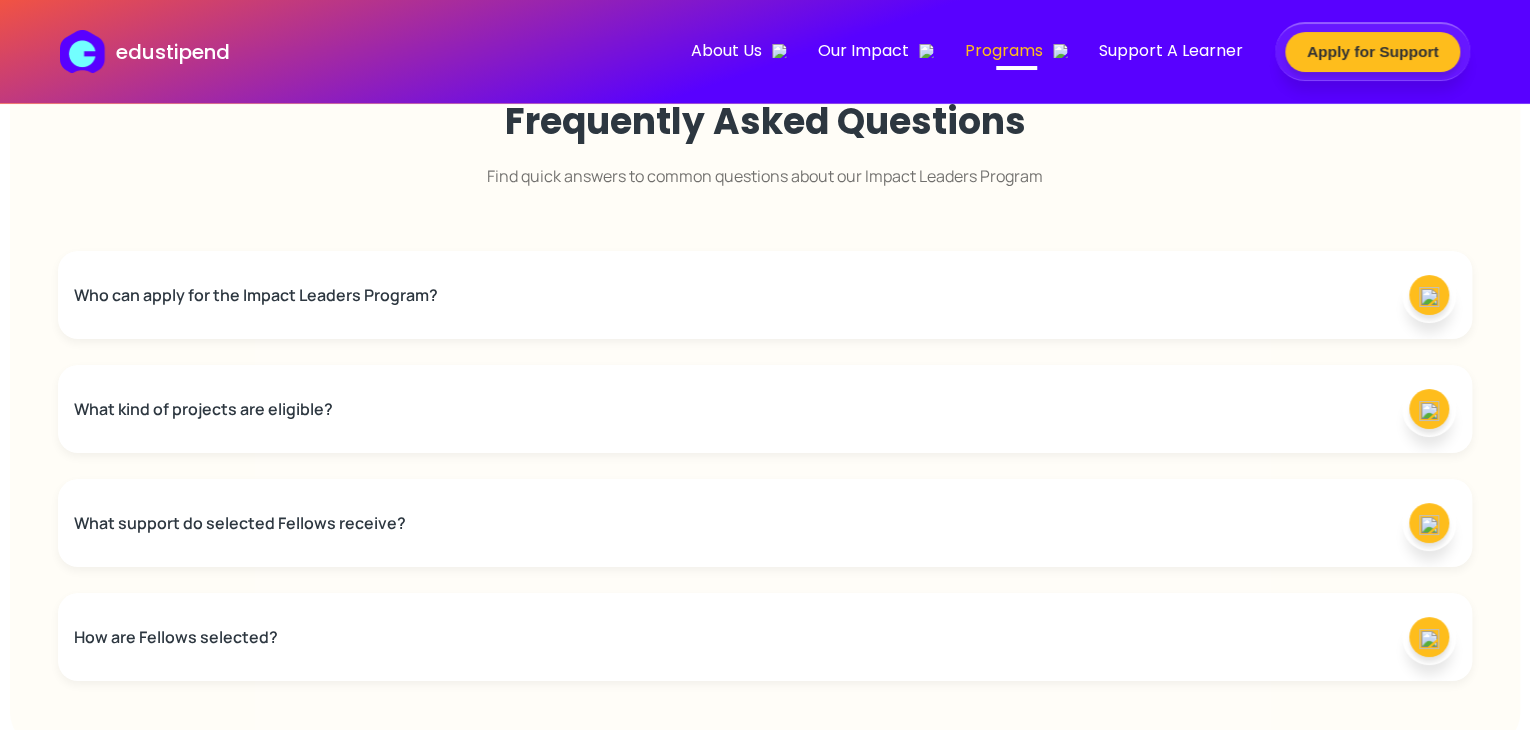 scroll, scrollTop: 3688, scrollLeft: 0, axis: vertical 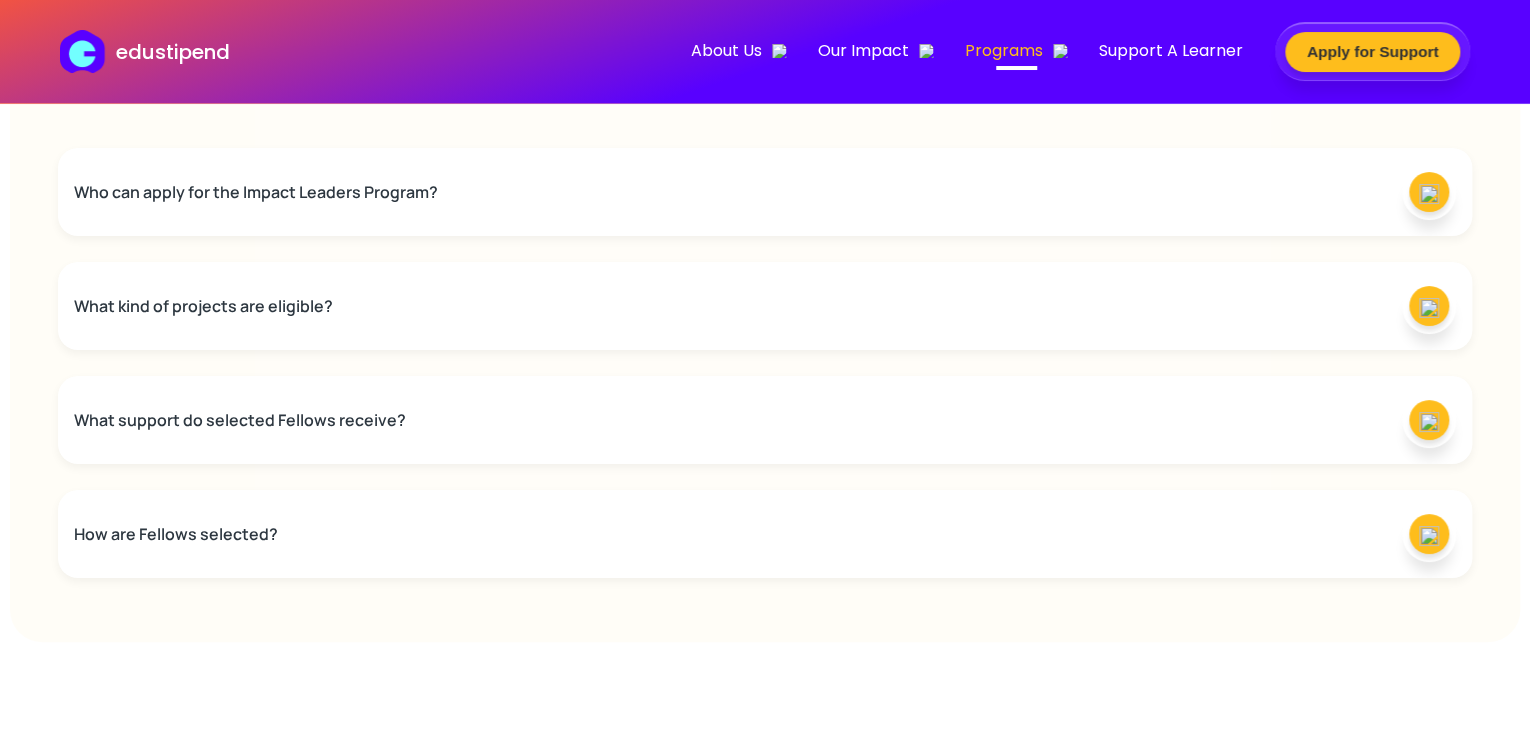 type 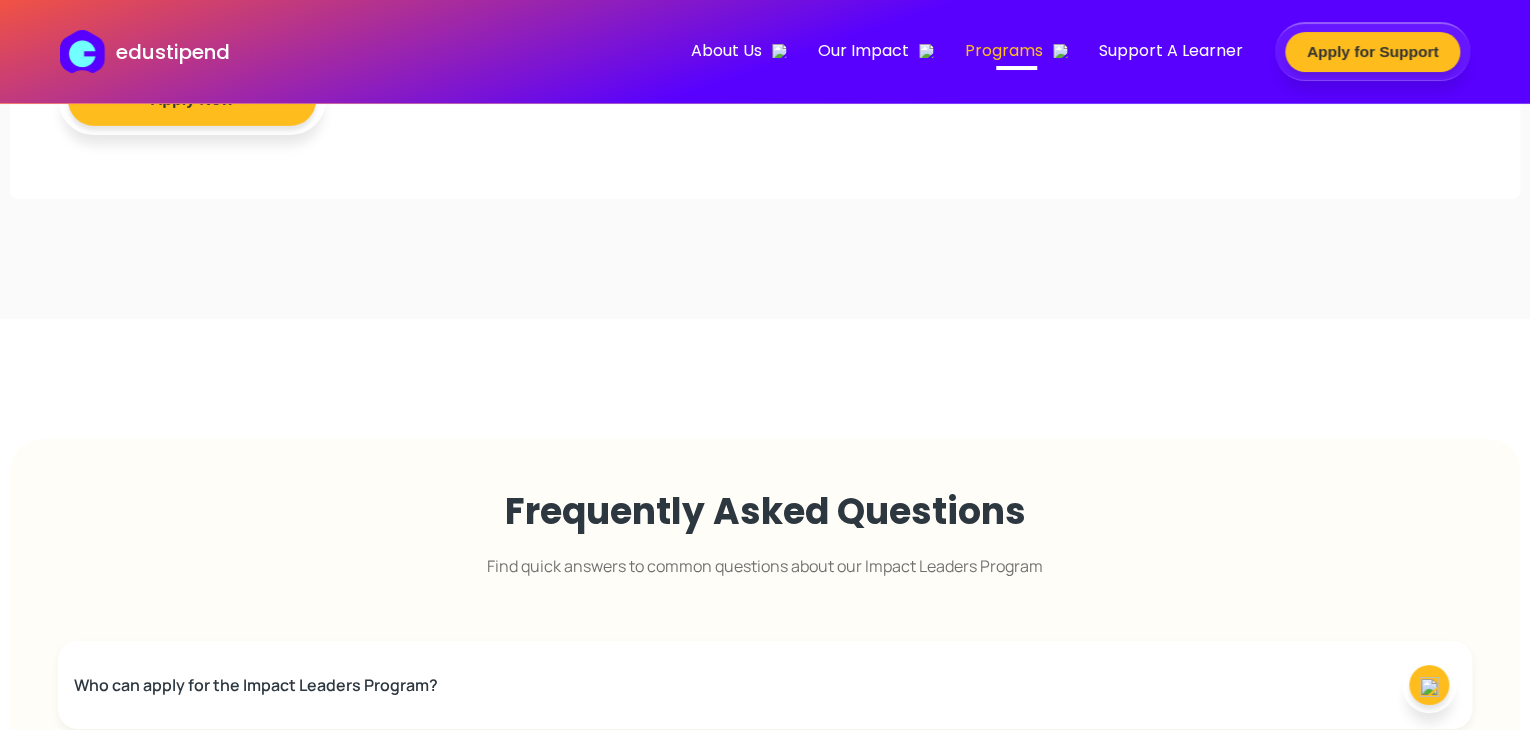 scroll, scrollTop: 3191, scrollLeft: 0, axis: vertical 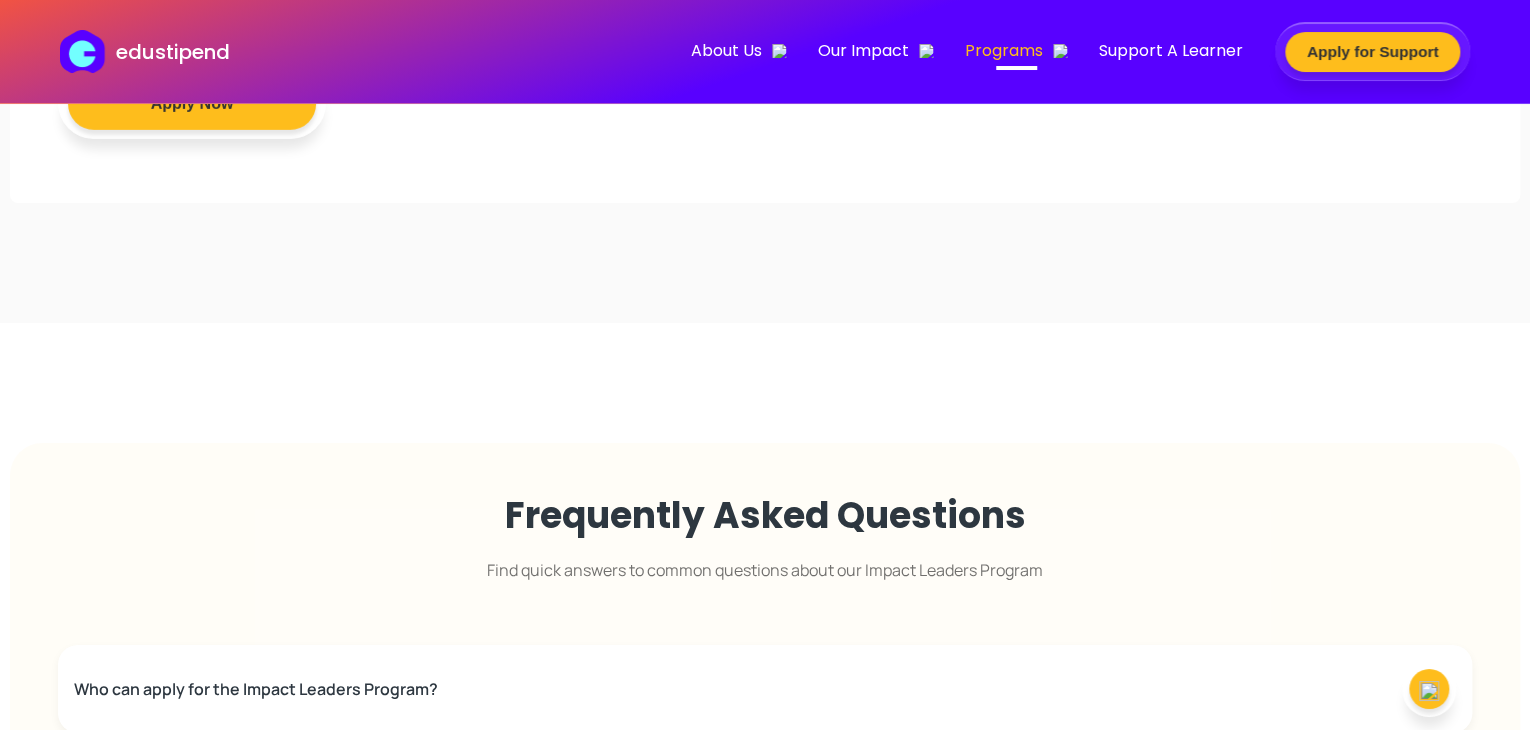 drag, startPoint x: 653, startPoint y: 459, endPoint x: 840, endPoint y: 454, distance: 187.06683 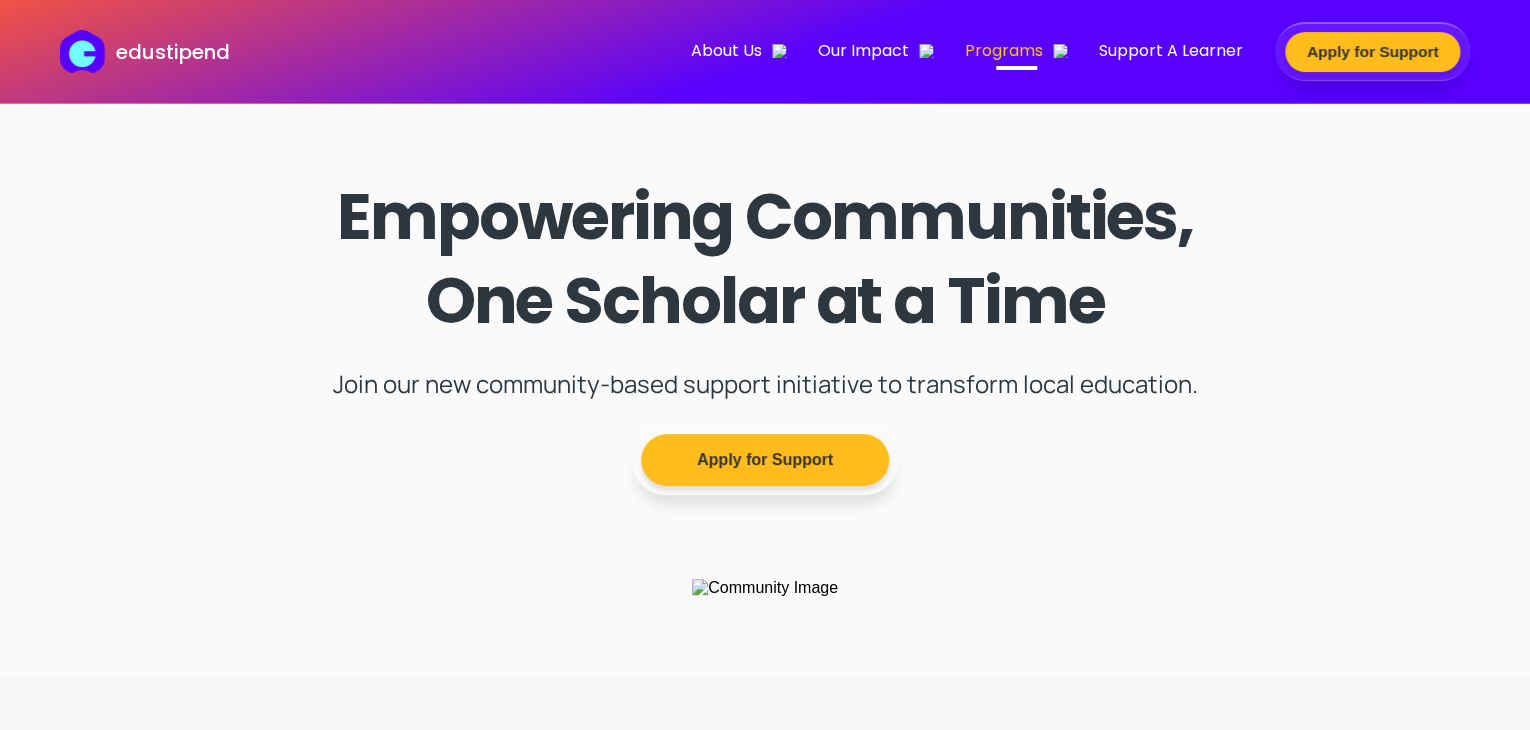 scroll, scrollTop: 0, scrollLeft: 0, axis: both 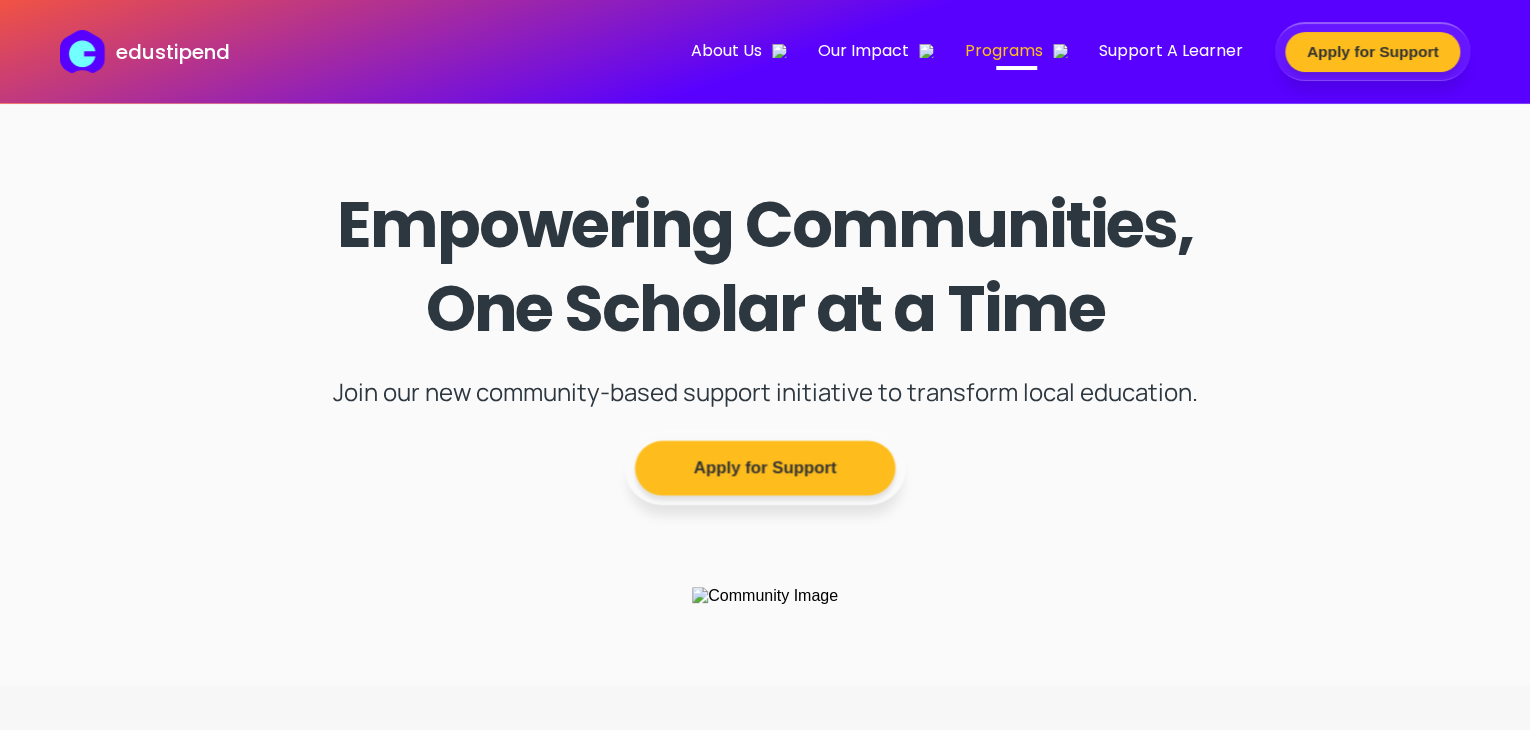 click on "Apply for Support" at bounding box center [765, 468] 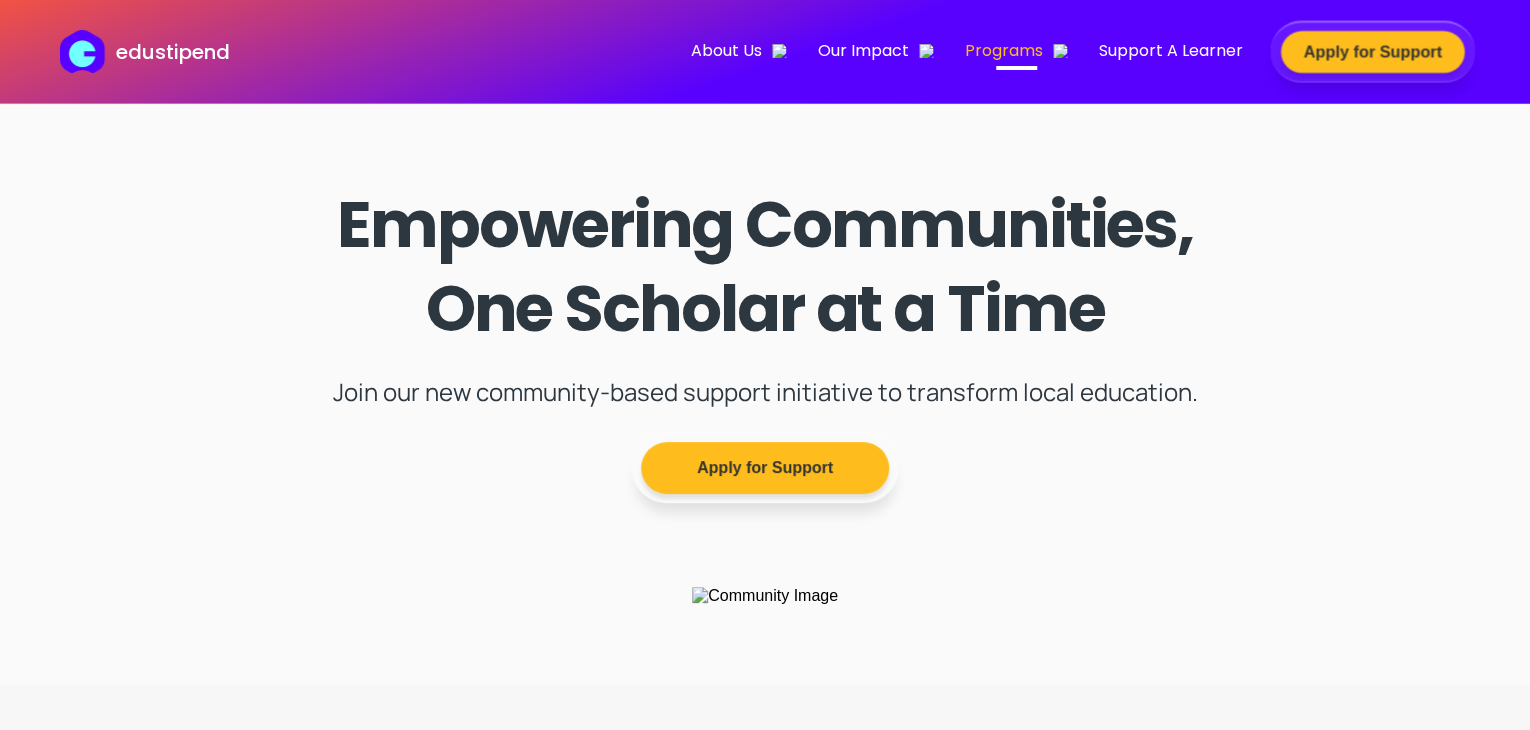 click on "Apply for Support" at bounding box center [1373, 52] 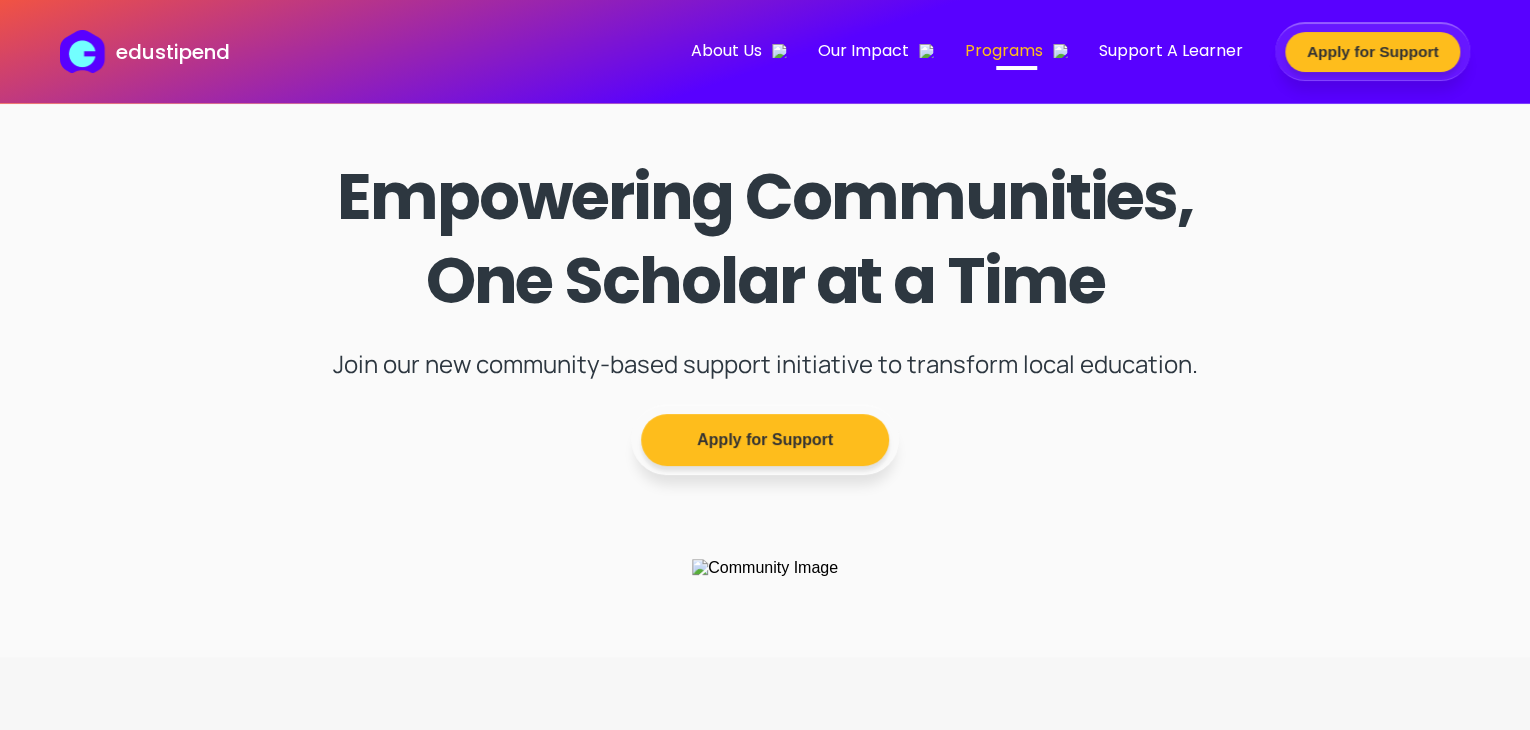scroll, scrollTop: 0, scrollLeft: 0, axis: both 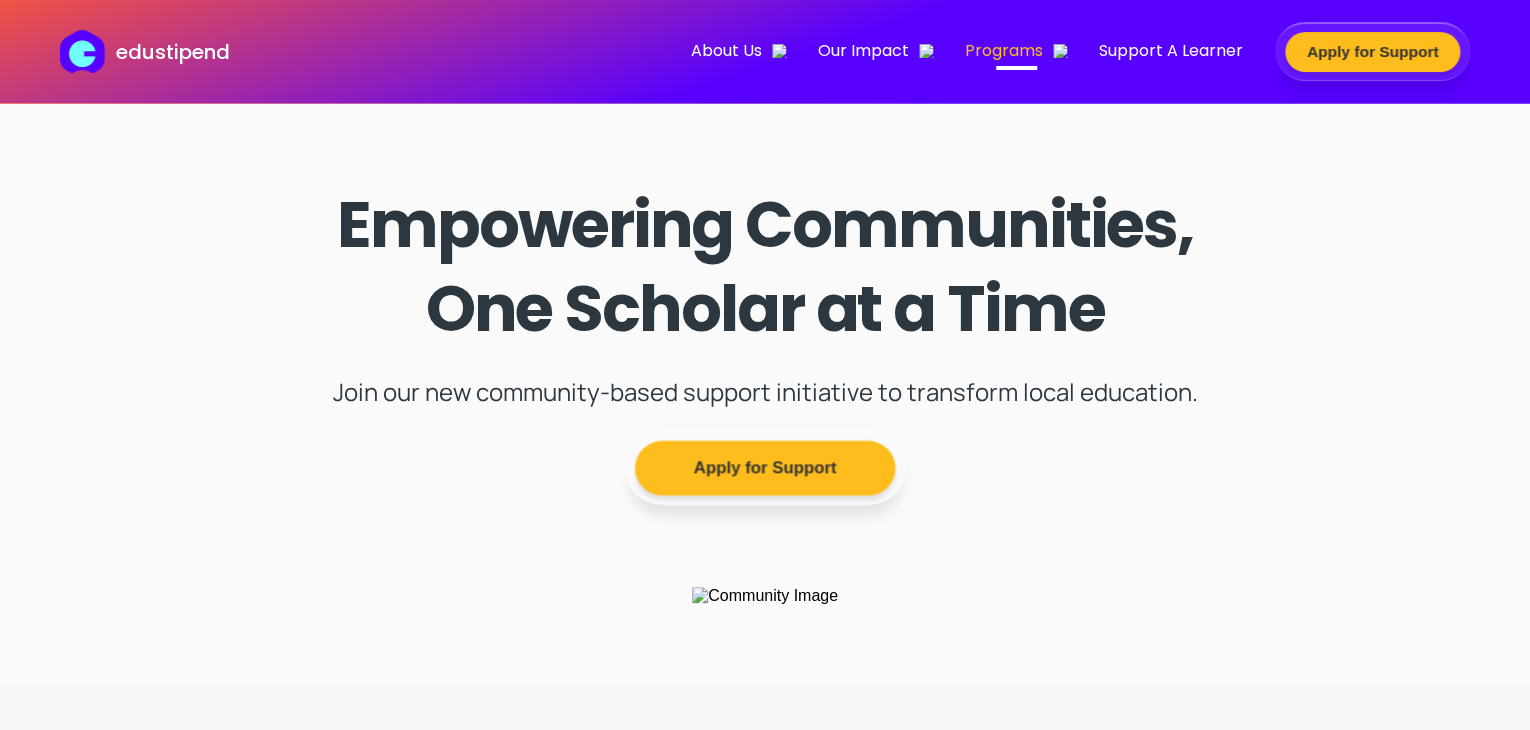 click on "Apply for Support" at bounding box center (765, 468) 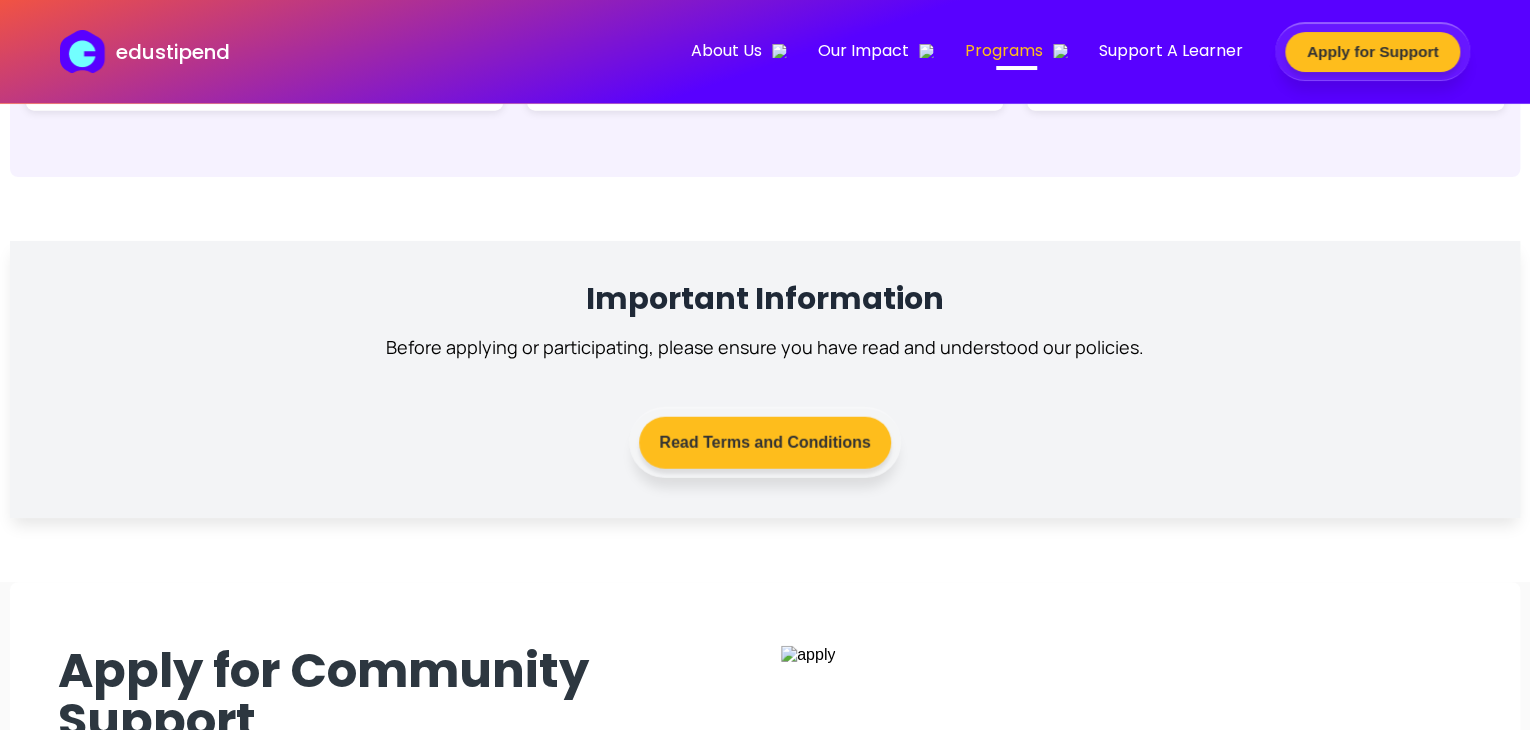 scroll, scrollTop: 2144, scrollLeft: 0, axis: vertical 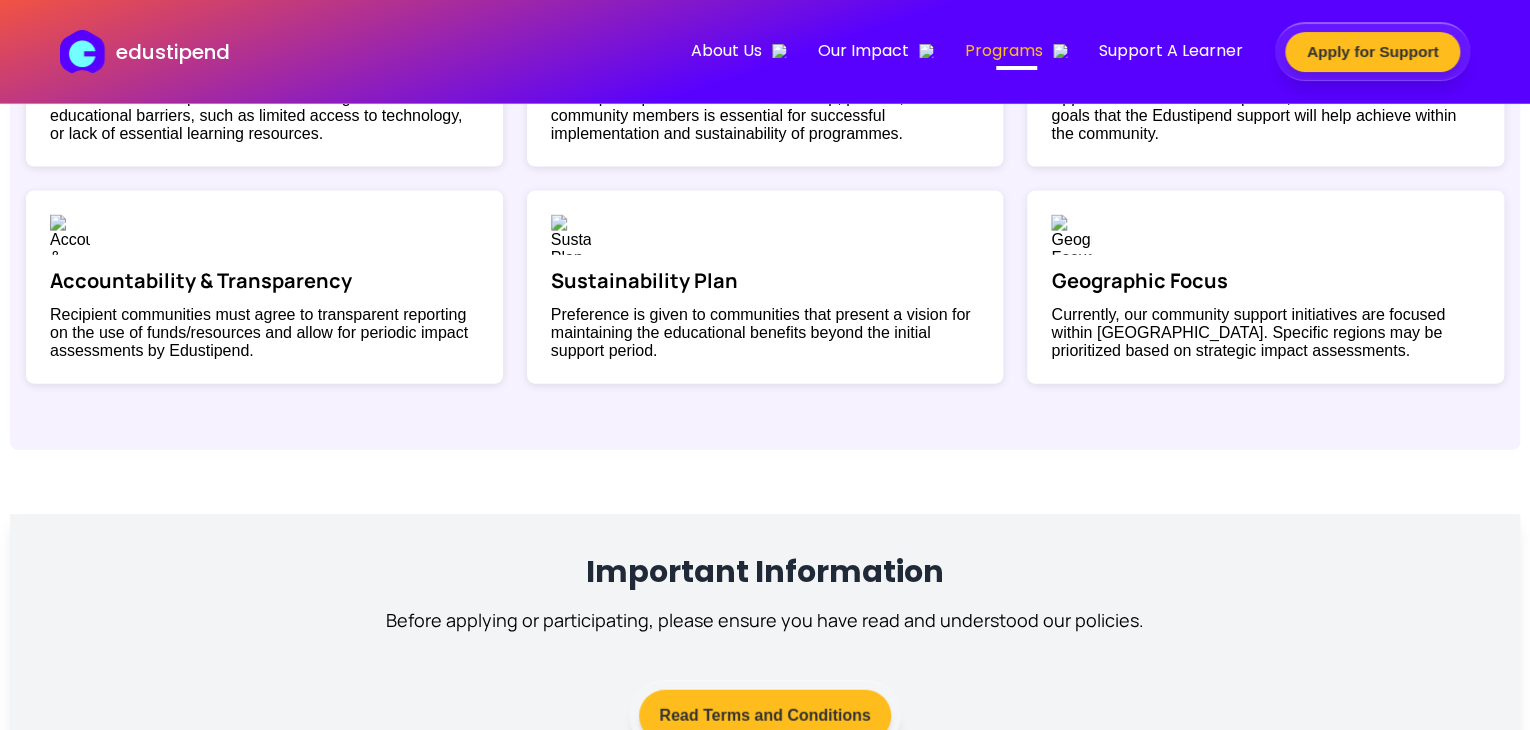 click on "edustipend" at bounding box center (173, 52) 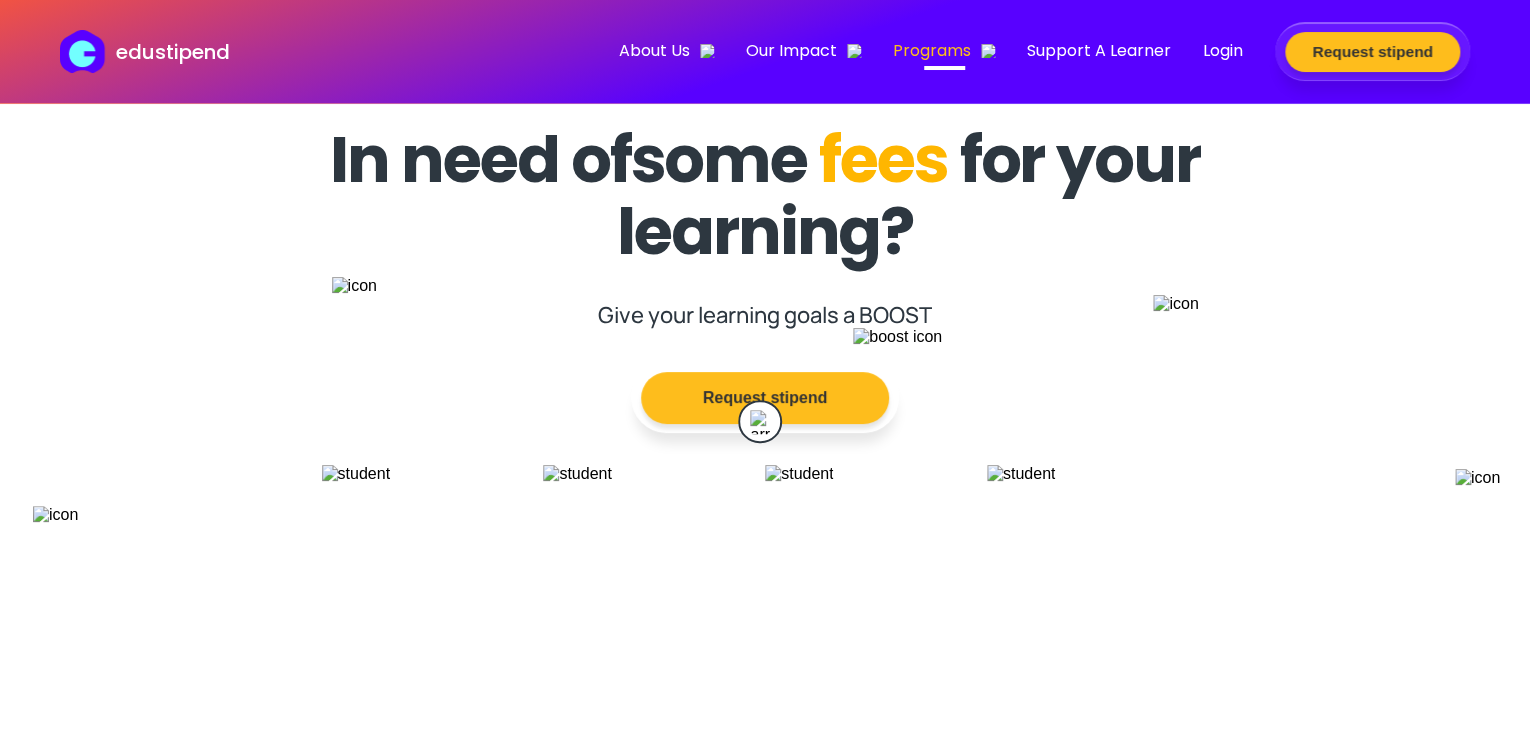 scroll, scrollTop: 0, scrollLeft: 0, axis: both 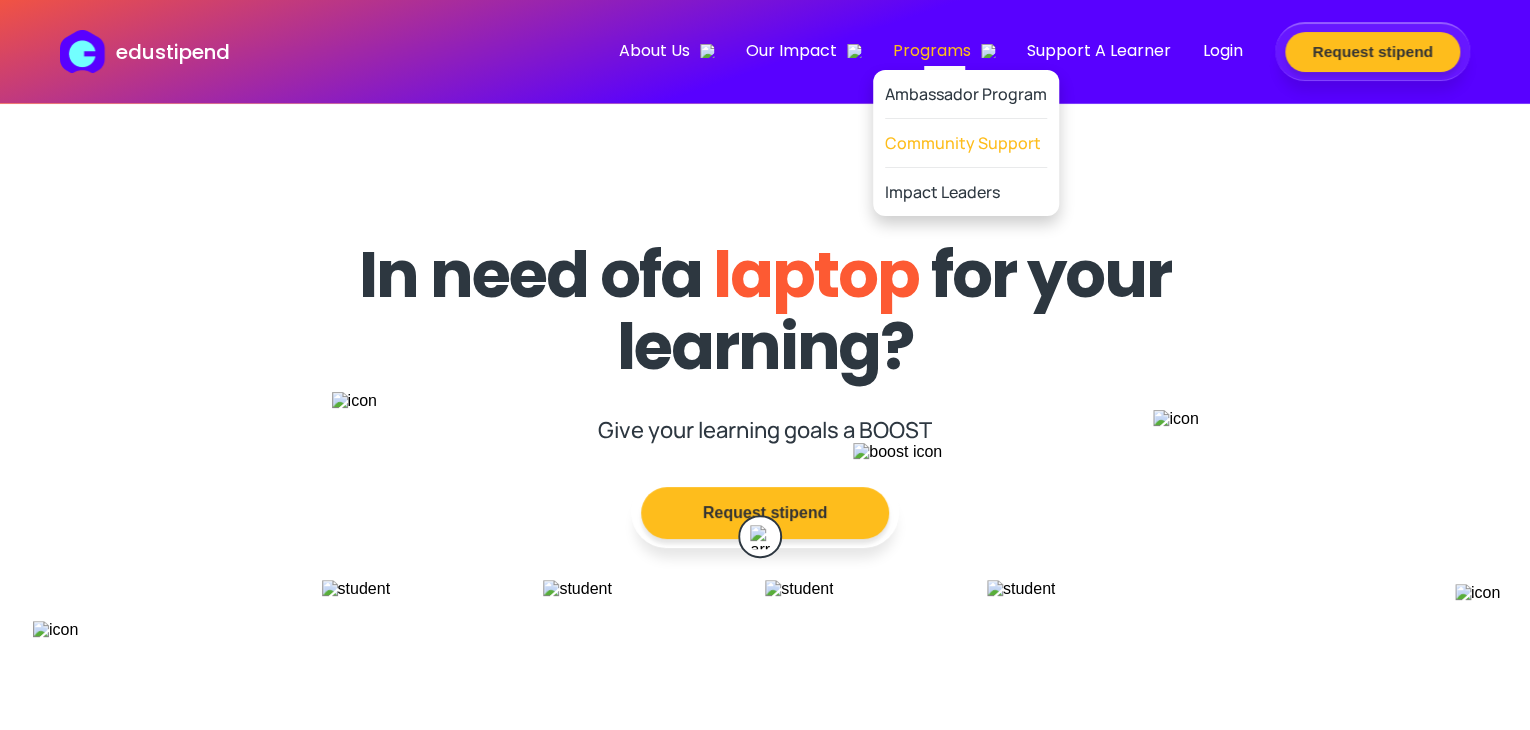 click on "Community Support" at bounding box center (966, 143) 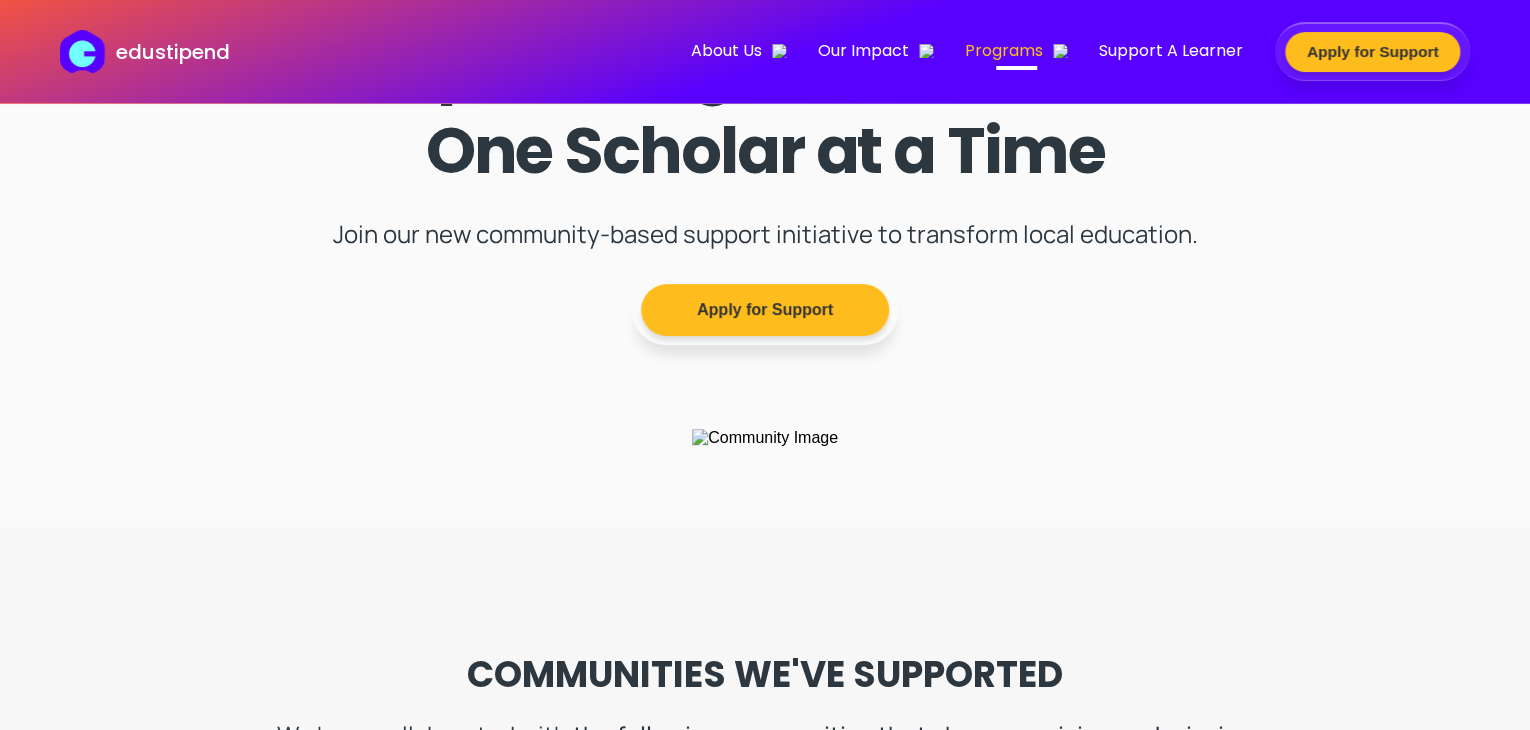 scroll, scrollTop: 0, scrollLeft: 0, axis: both 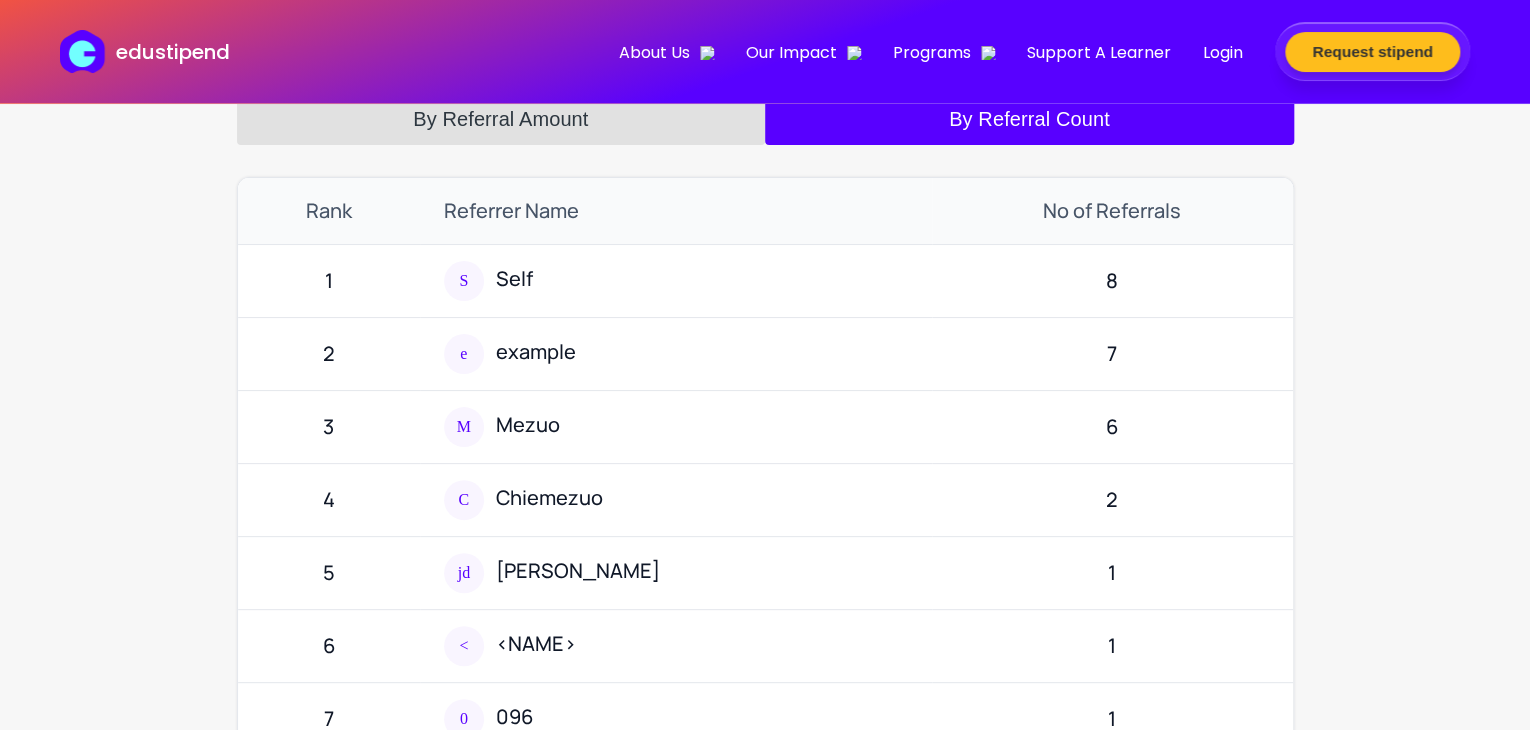 click on "edustipend" at bounding box center (173, 52) 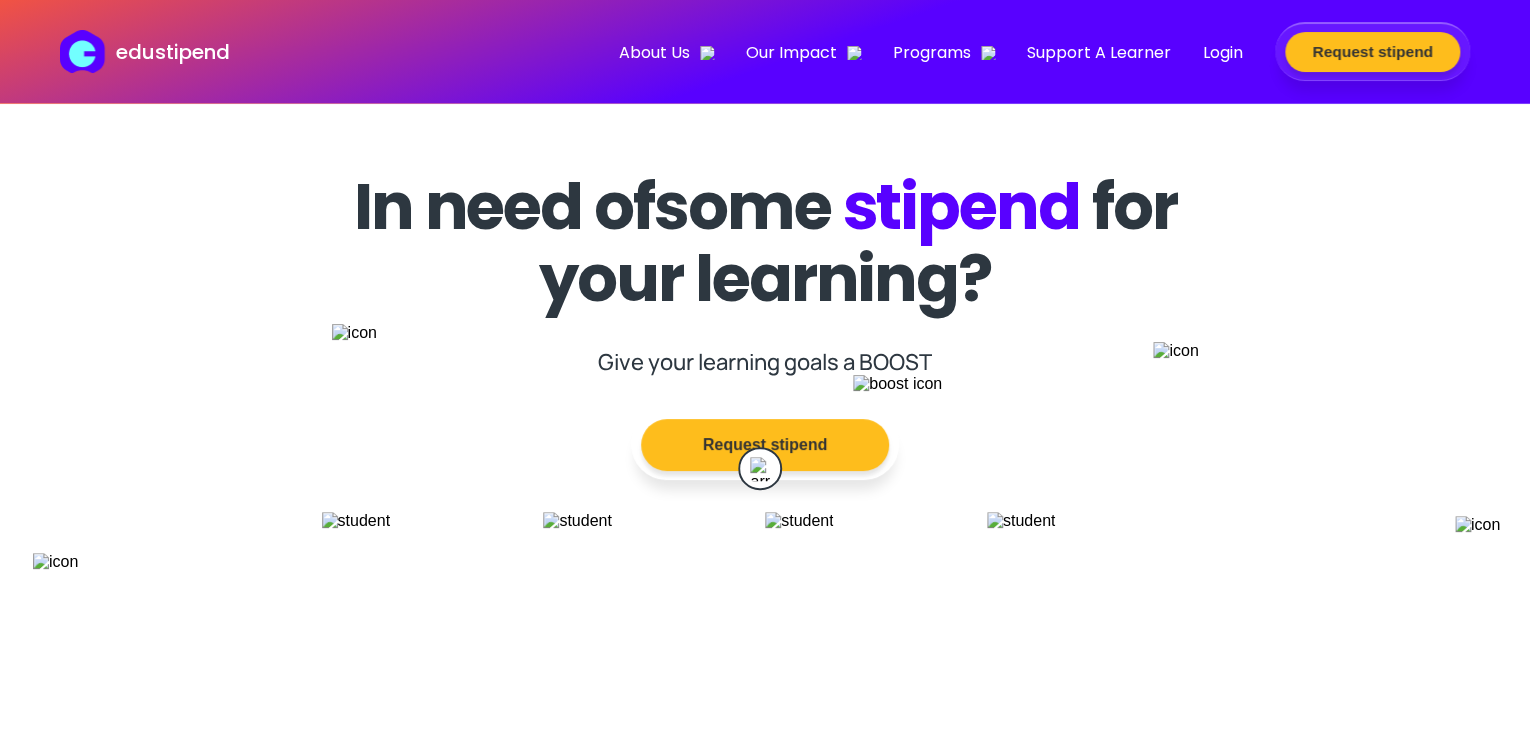 scroll, scrollTop: 80, scrollLeft: 0, axis: vertical 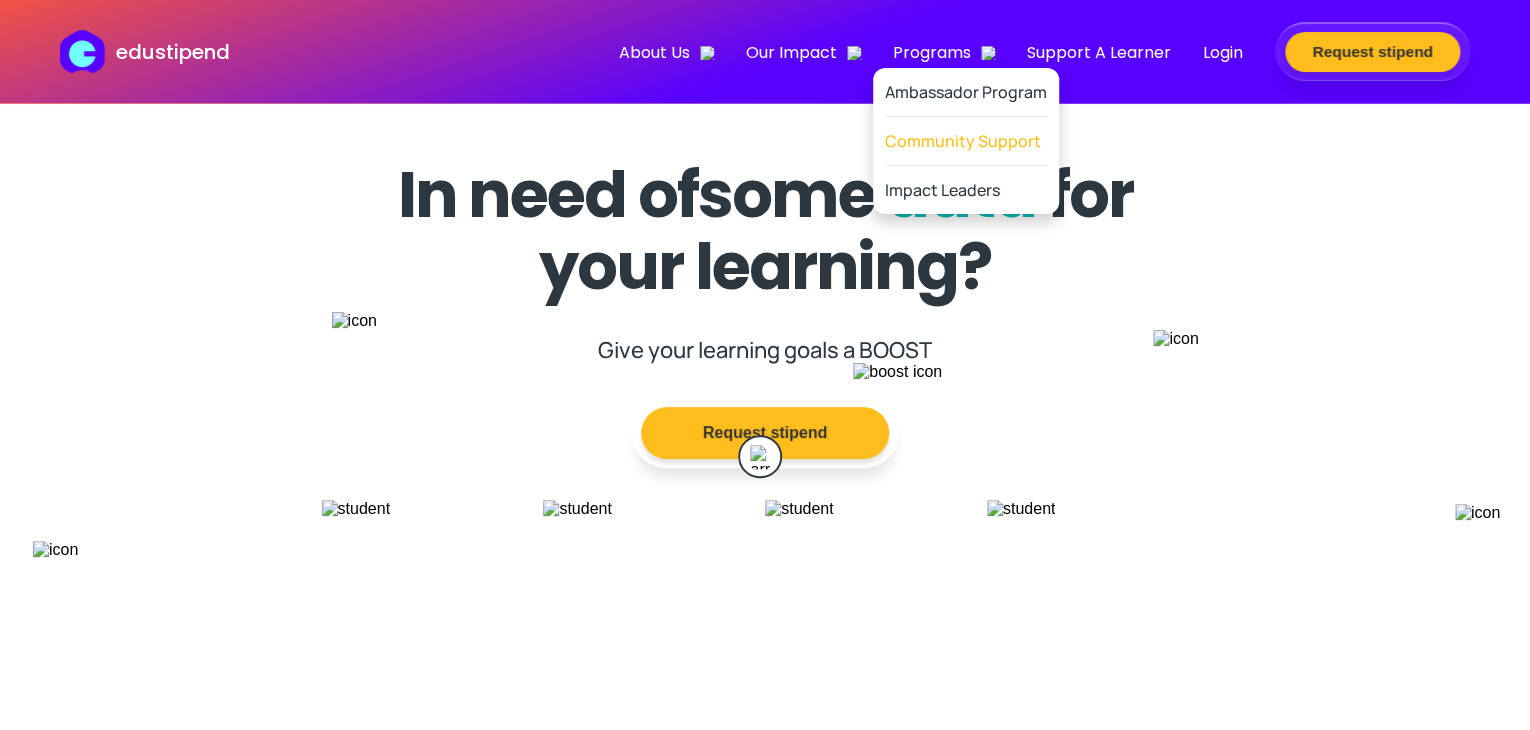 click on "Community Support" at bounding box center [966, 141] 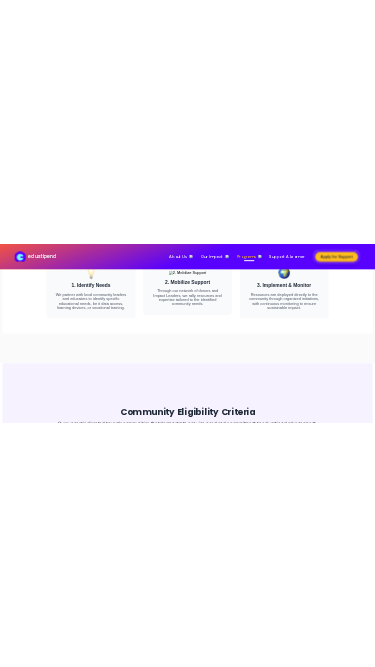 scroll, scrollTop: 1302, scrollLeft: 0, axis: vertical 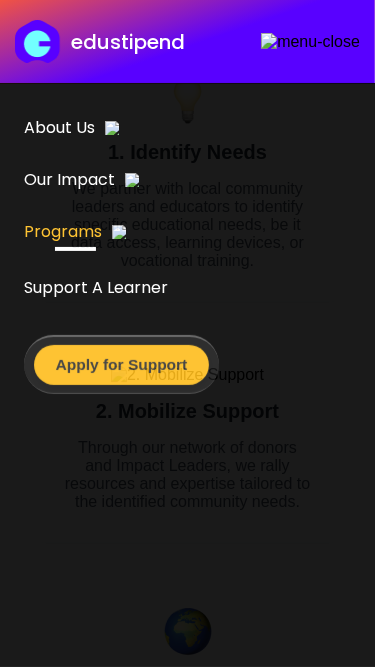 click on "Programs Ambassador Program Community Support Impact Leaders" at bounding box center [187, 235] 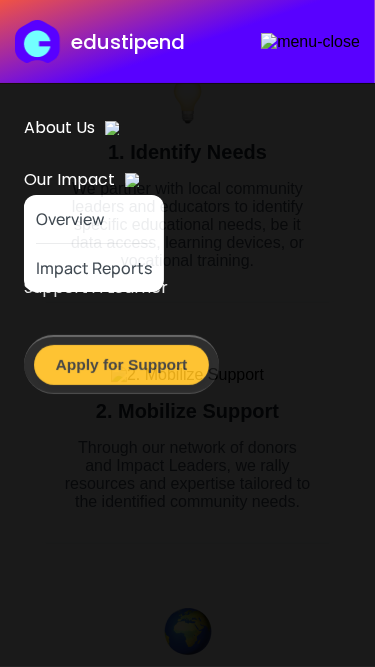 click on "Overview" at bounding box center (94, 219) 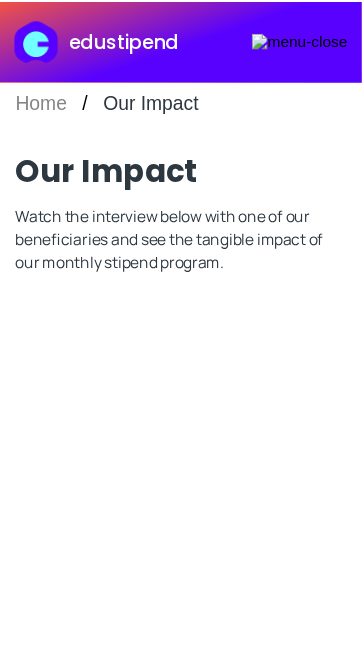 scroll, scrollTop: 0, scrollLeft: 0, axis: both 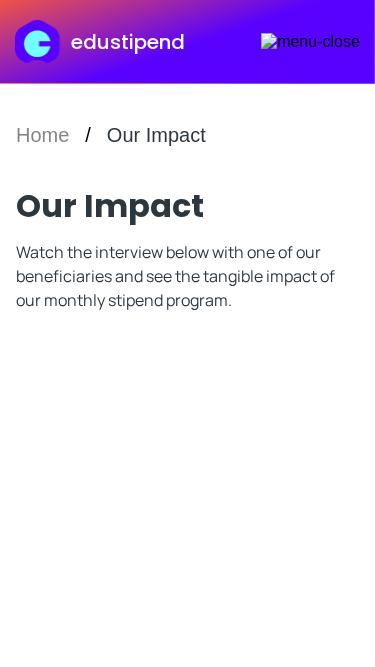click at bounding box center (310, 42) 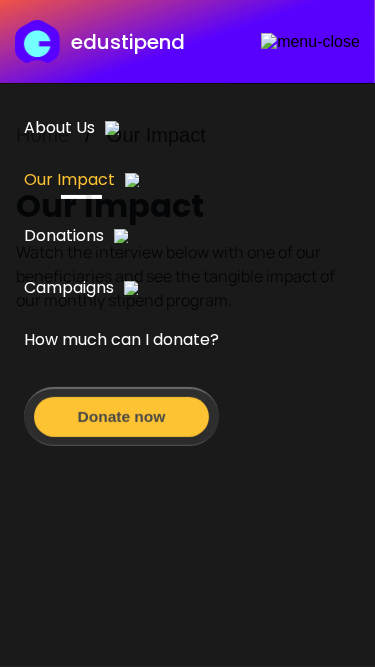 click on "edustipend" at bounding box center (128, 42) 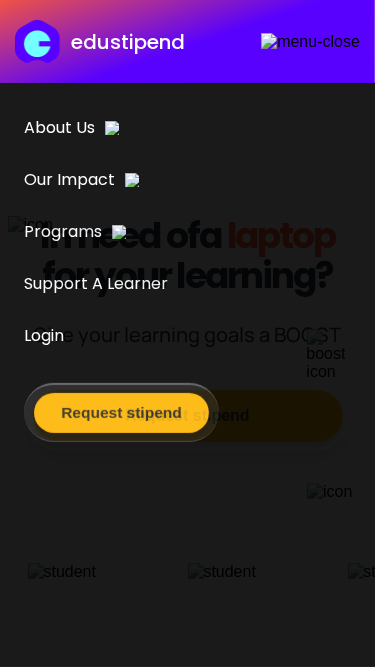 click at bounding box center (310, 42) 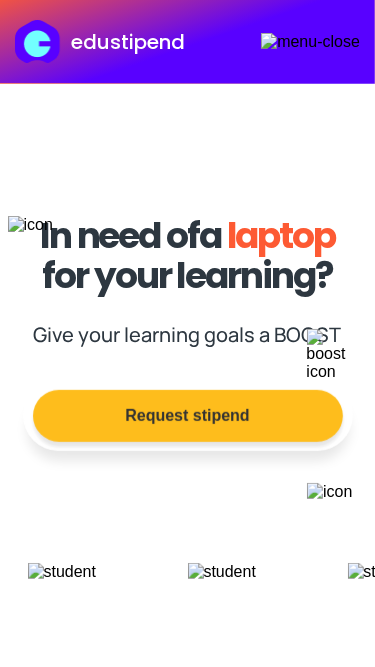 click at bounding box center [310, 42] 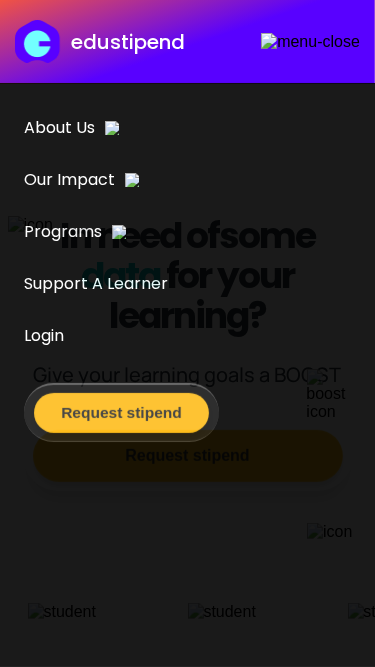 click on "Programs" at bounding box center (75, 231) 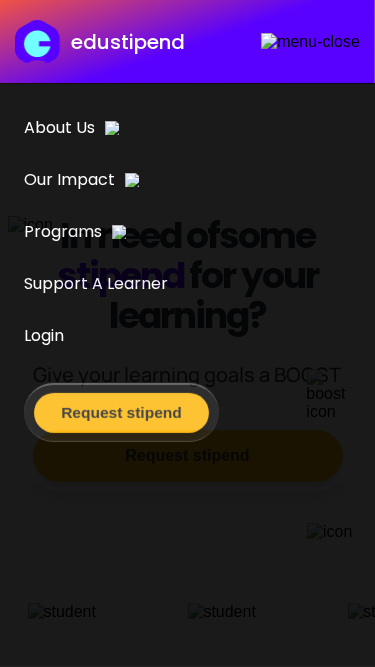 click on "Programs" at bounding box center (75, 231) 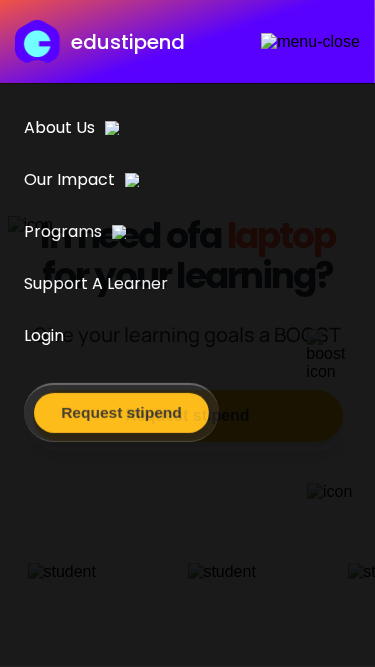 click on "Our Impact" at bounding box center [81, 179] 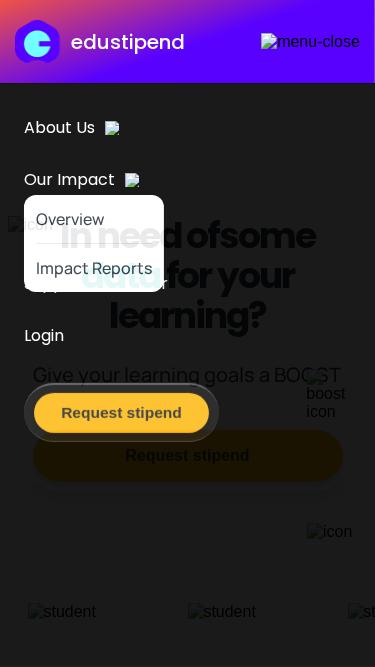 click on "About Us Team Our Mission Our Vision Contact Us" at bounding box center (187, 129) 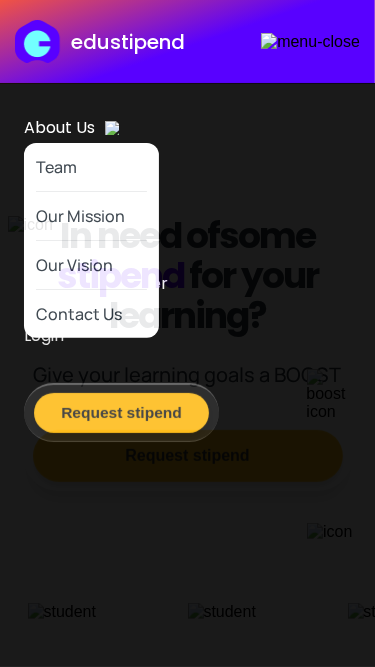 click at bounding box center [310, 42] 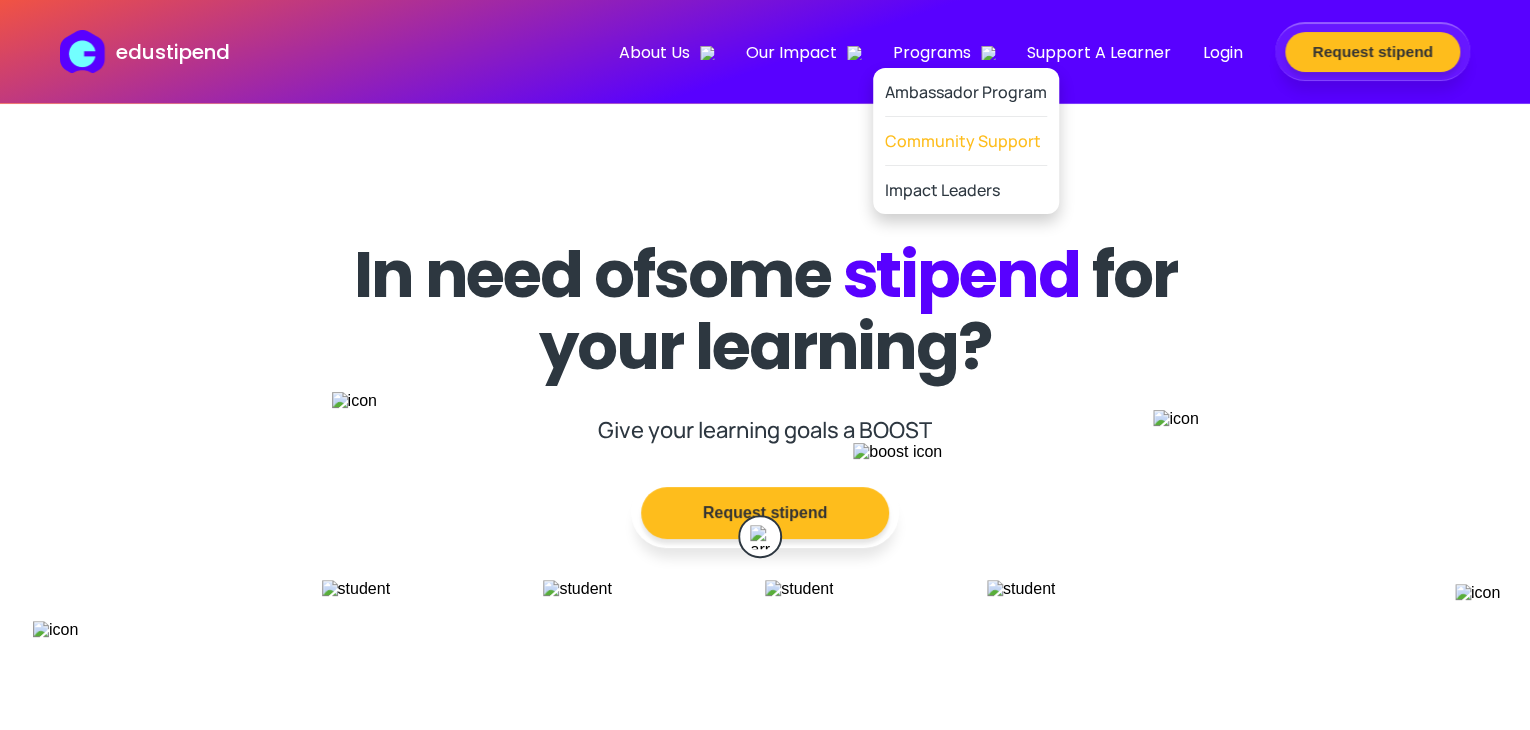 click on "Community Support" at bounding box center (966, 141) 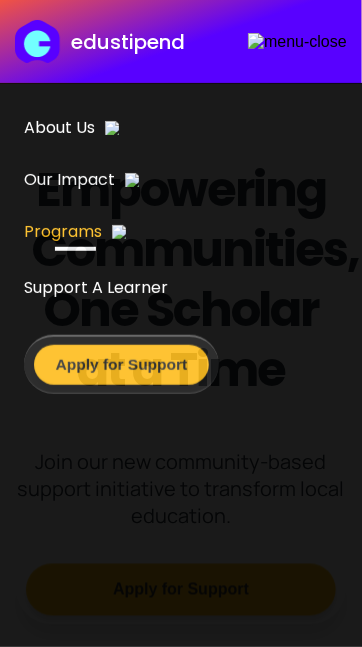 click at bounding box center [297, 42] 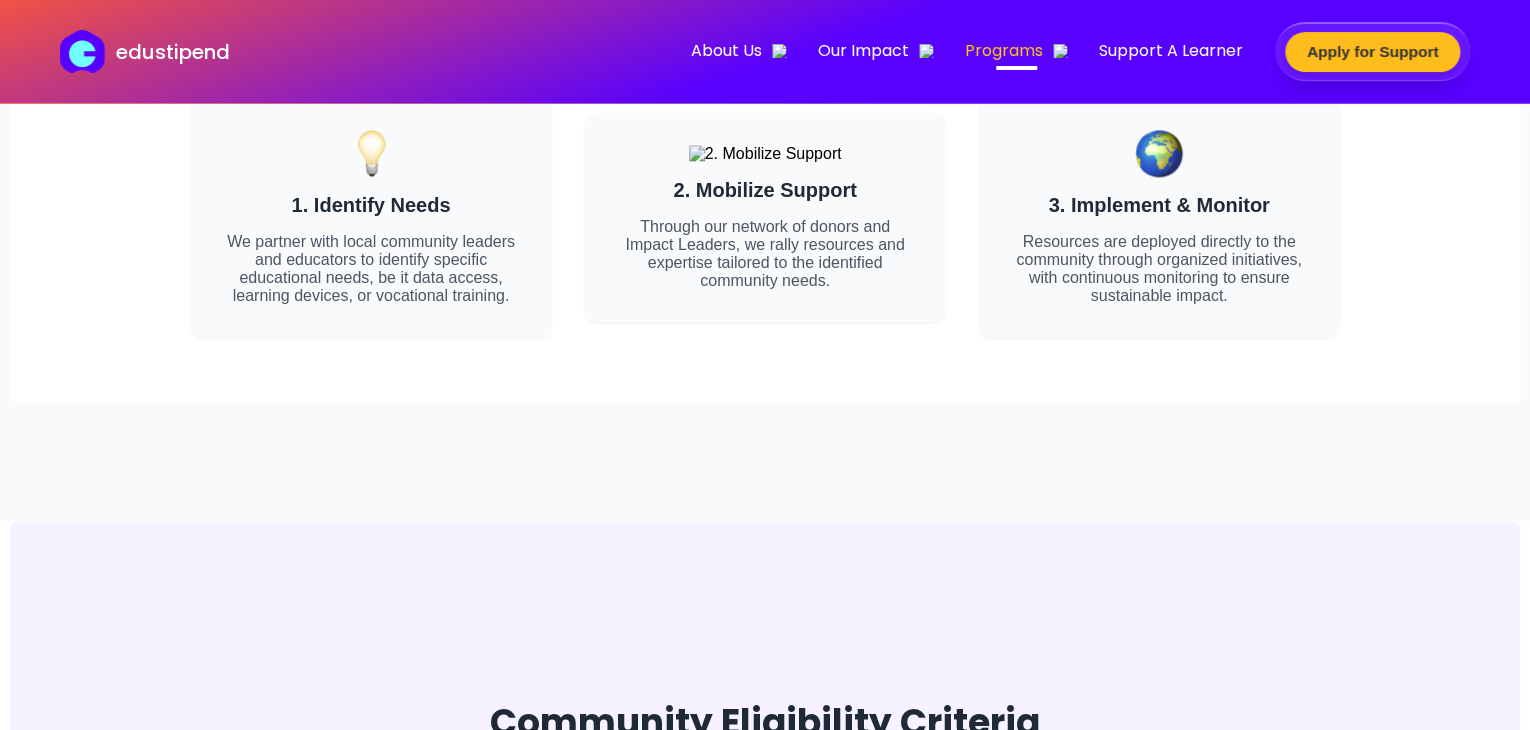 scroll, scrollTop: 1297, scrollLeft: 0, axis: vertical 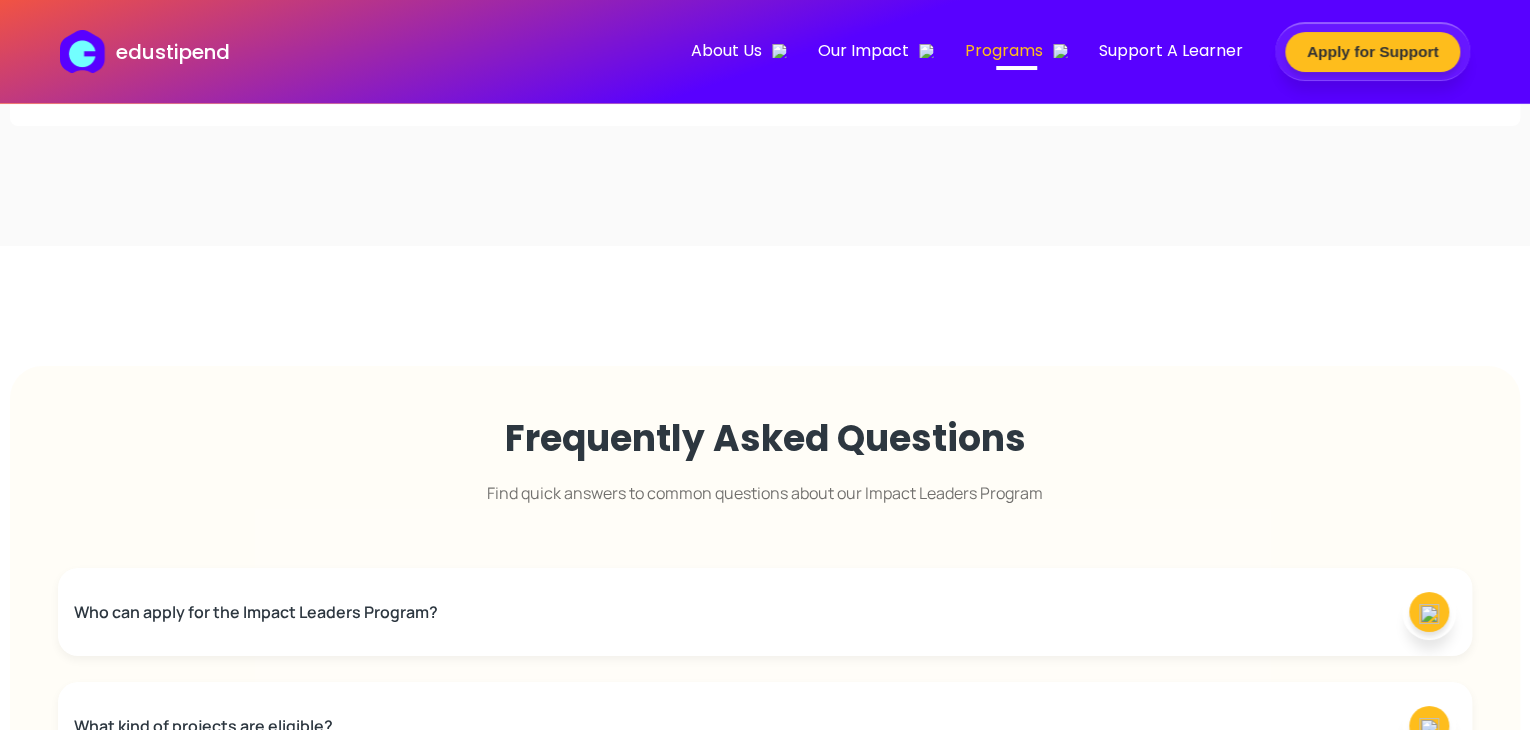click on "Read Terms and Conditions" at bounding box center [765, -408] 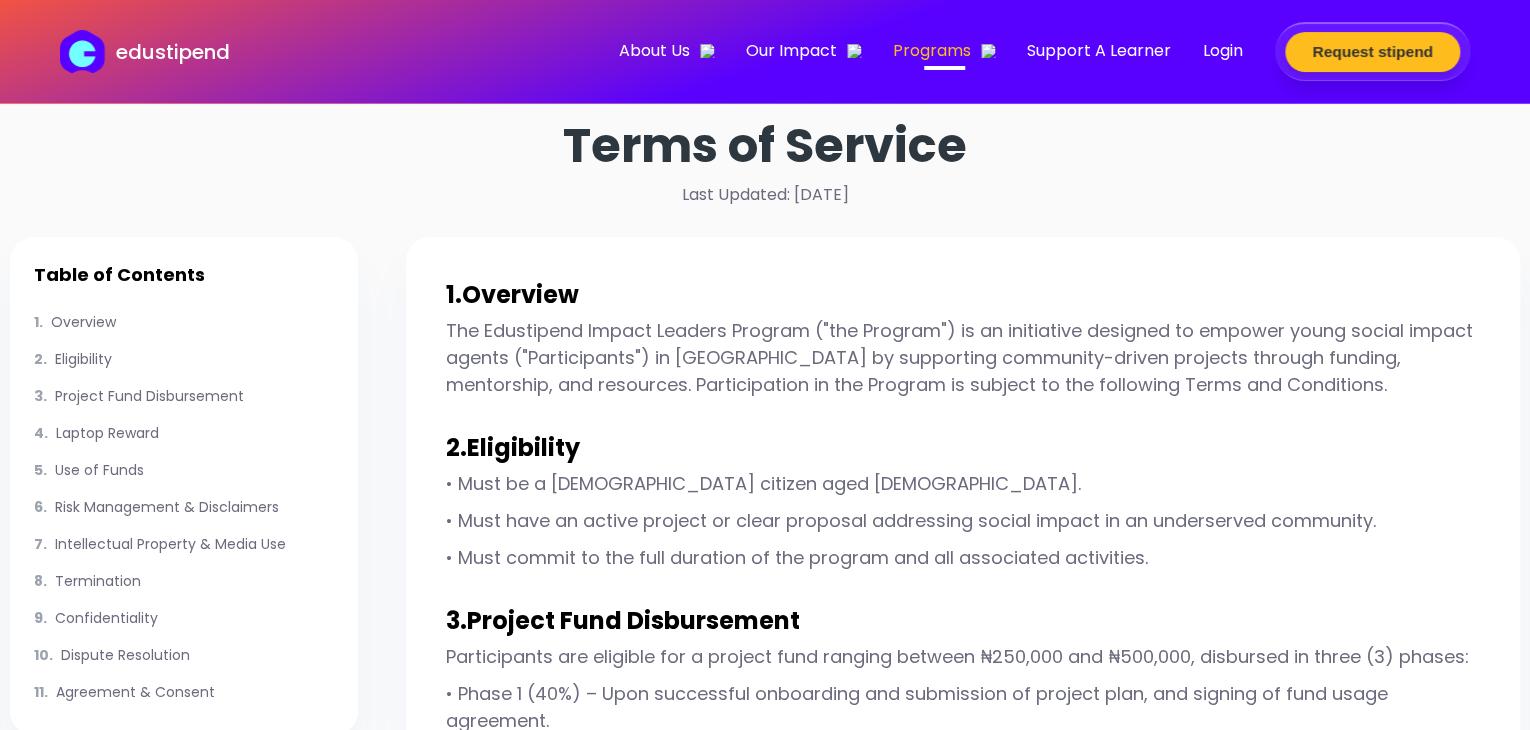 scroll, scrollTop: 0, scrollLeft: 0, axis: both 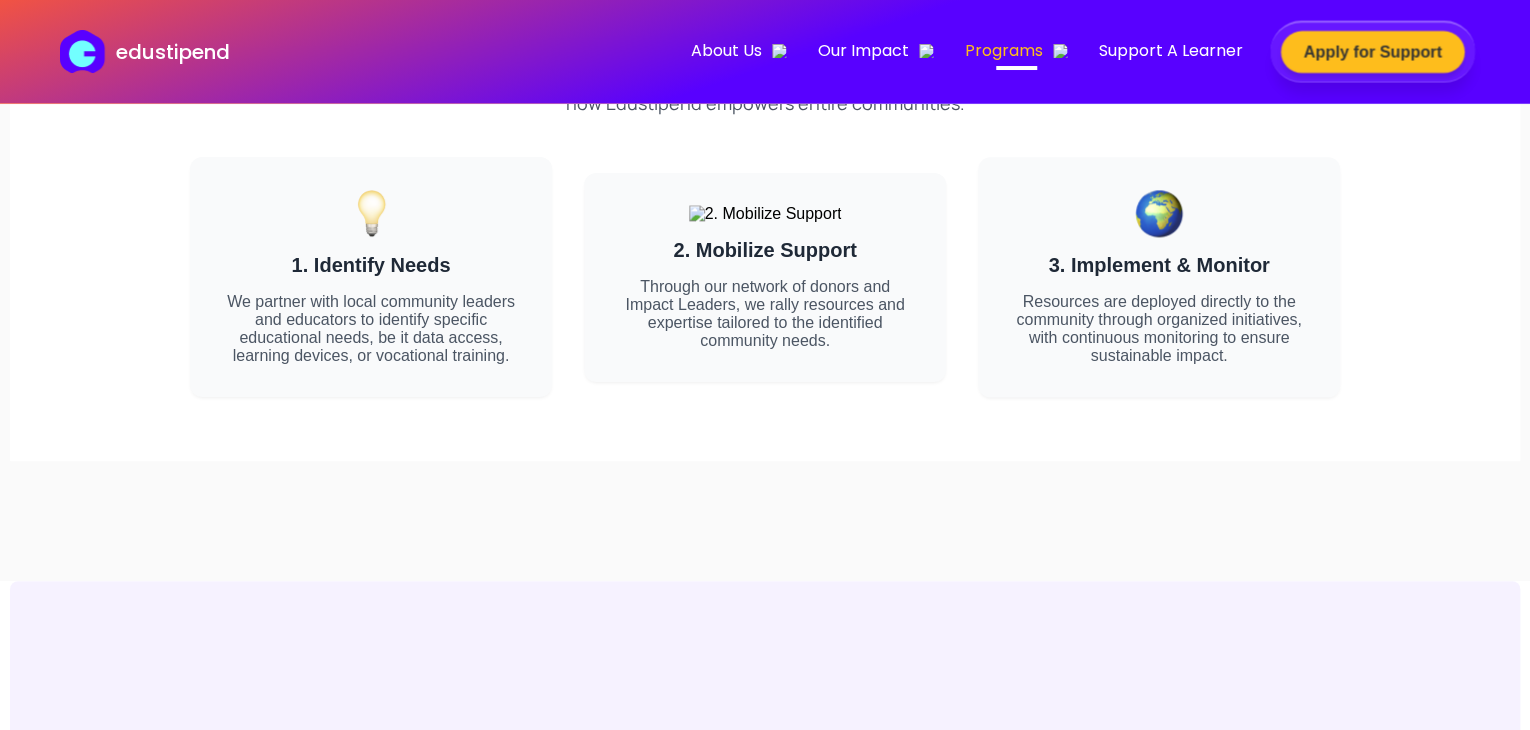 click on "Apply for Support" at bounding box center [1373, 52] 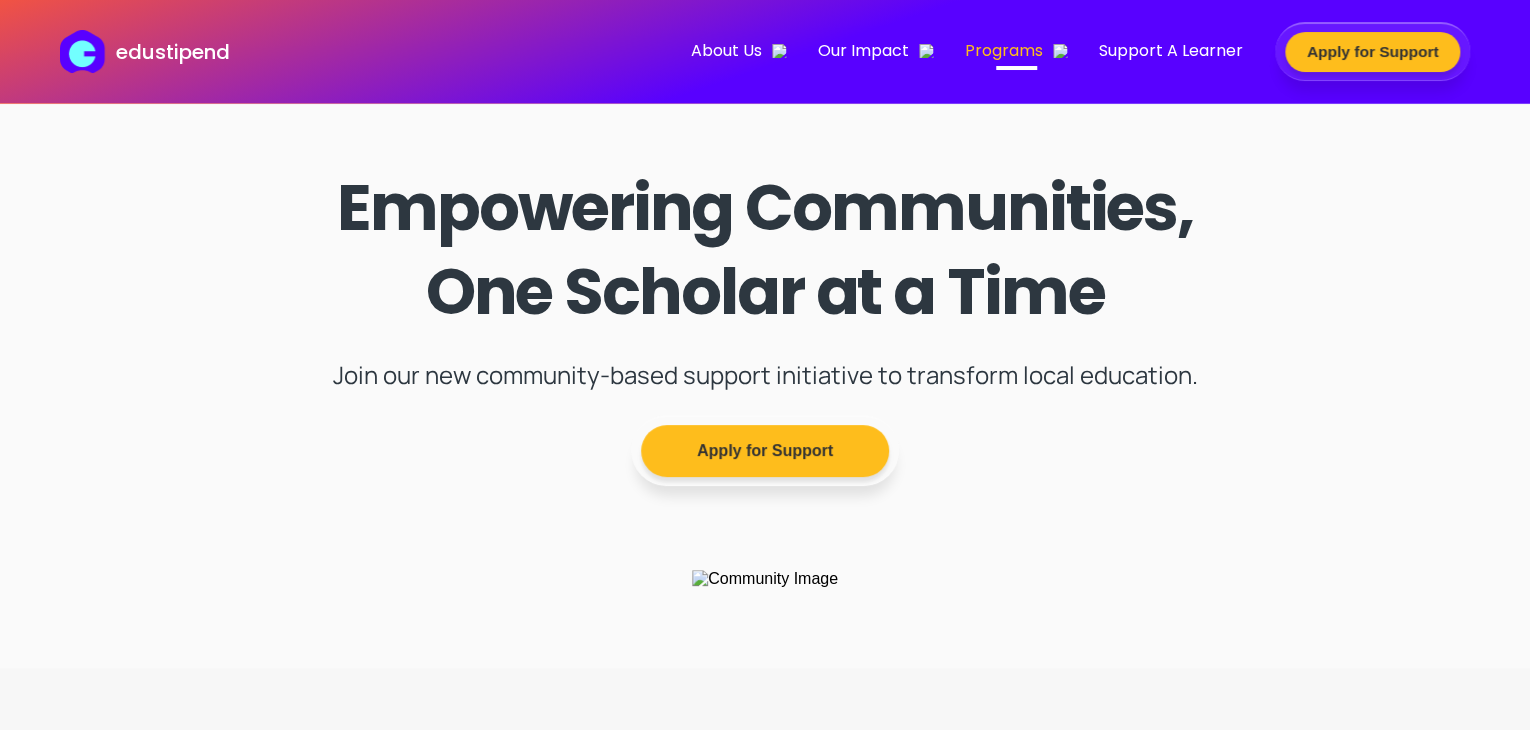 scroll, scrollTop: 0, scrollLeft: 0, axis: both 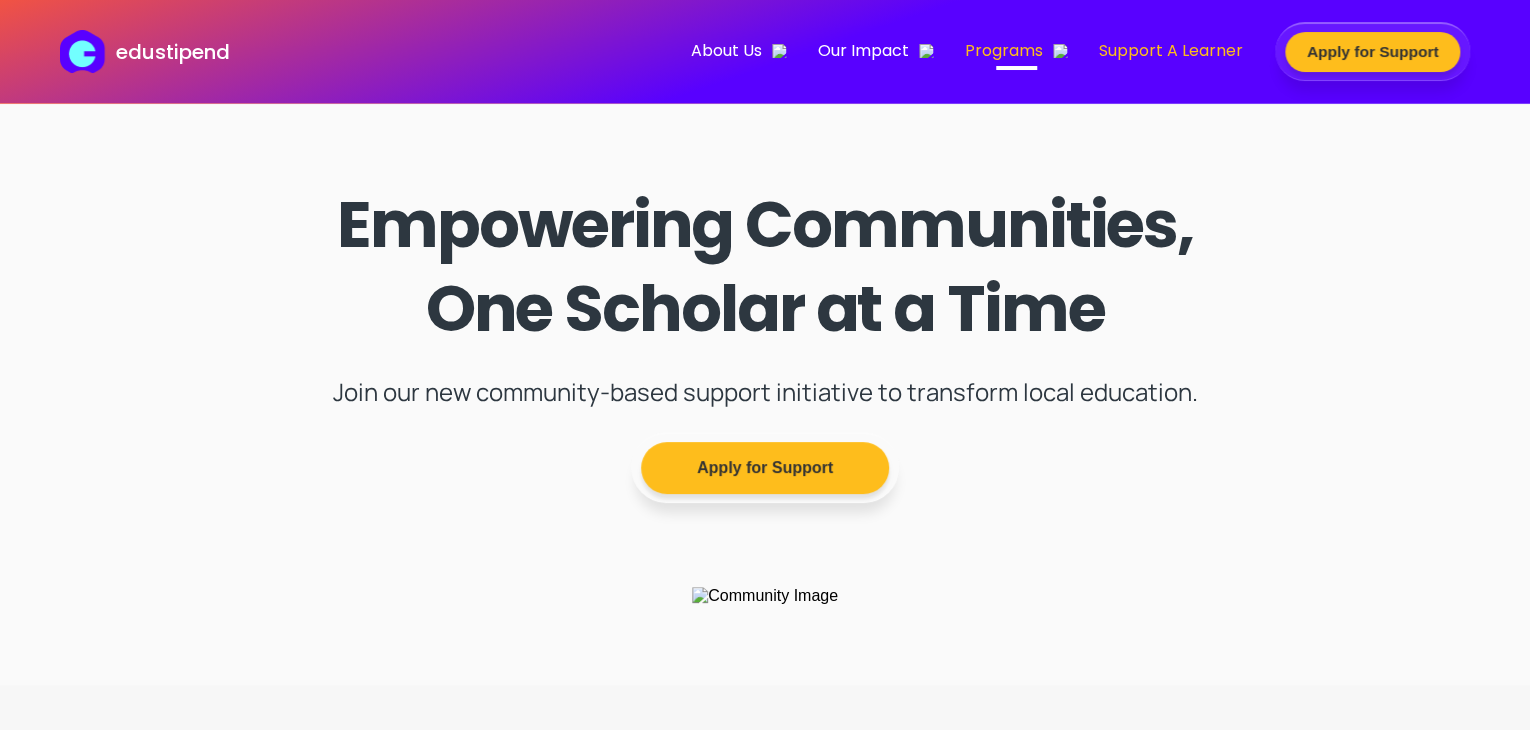 click on "Support A Learner" at bounding box center (1171, 50) 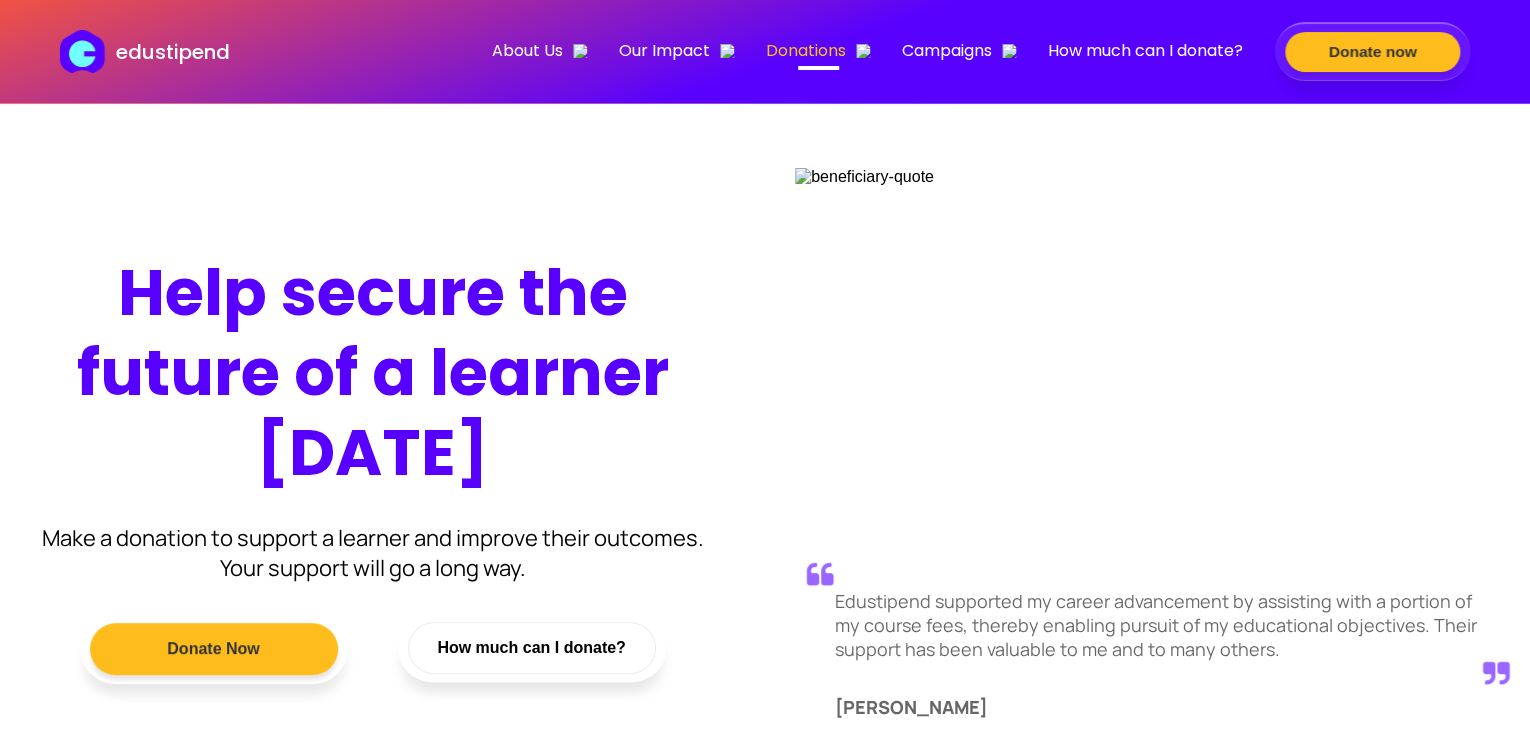 scroll, scrollTop: 0, scrollLeft: 0, axis: both 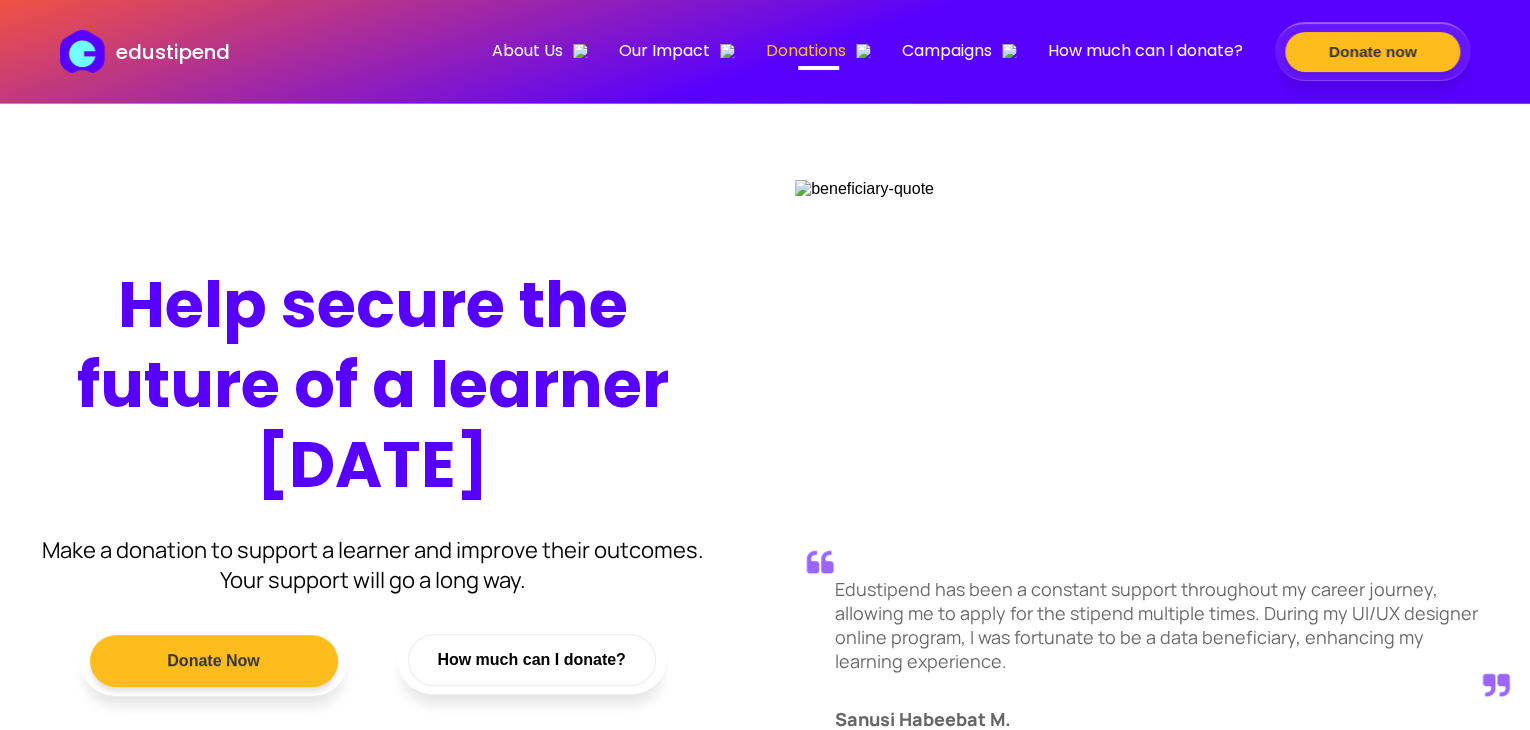 click on "edustipend" at bounding box center (173, 52) 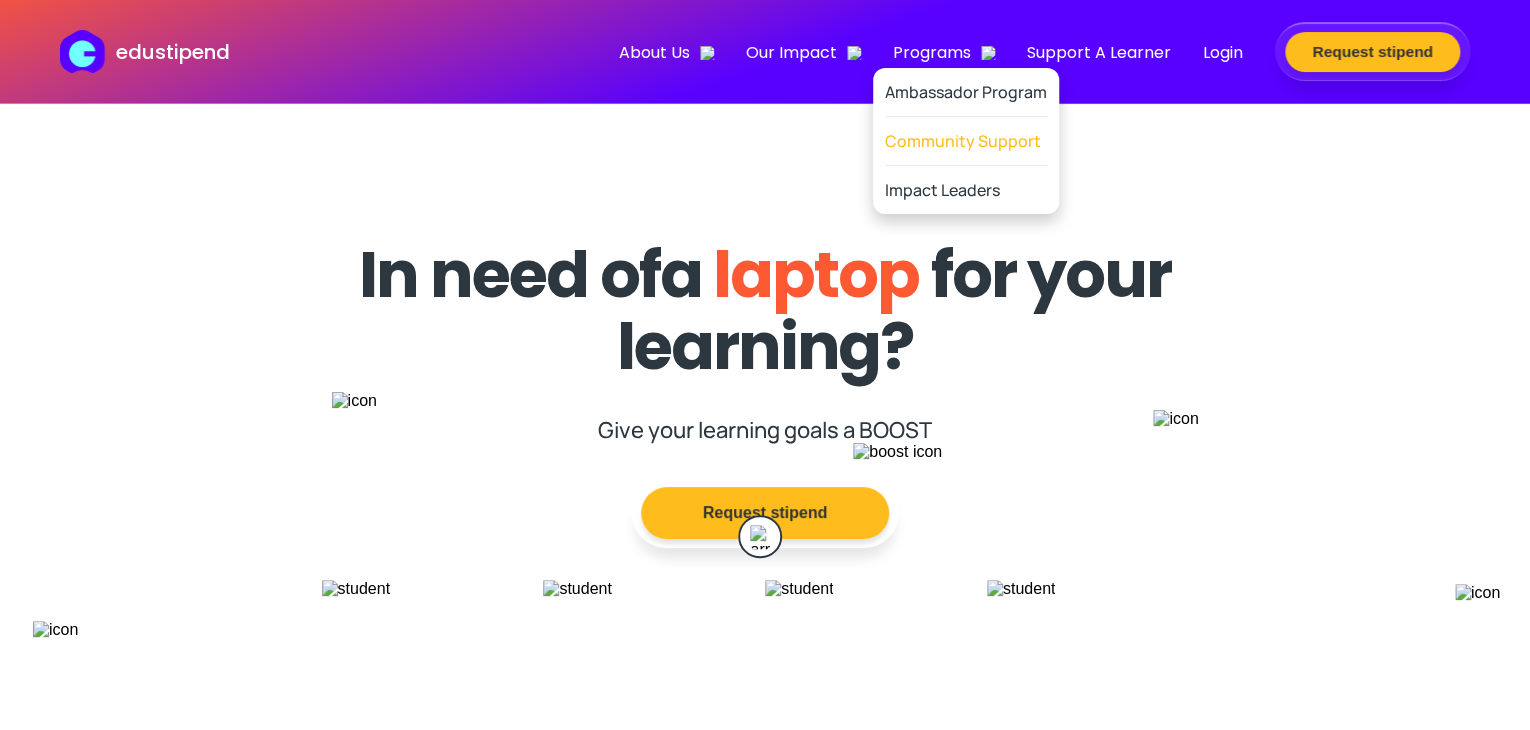 click on "Community Support" at bounding box center [966, 141] 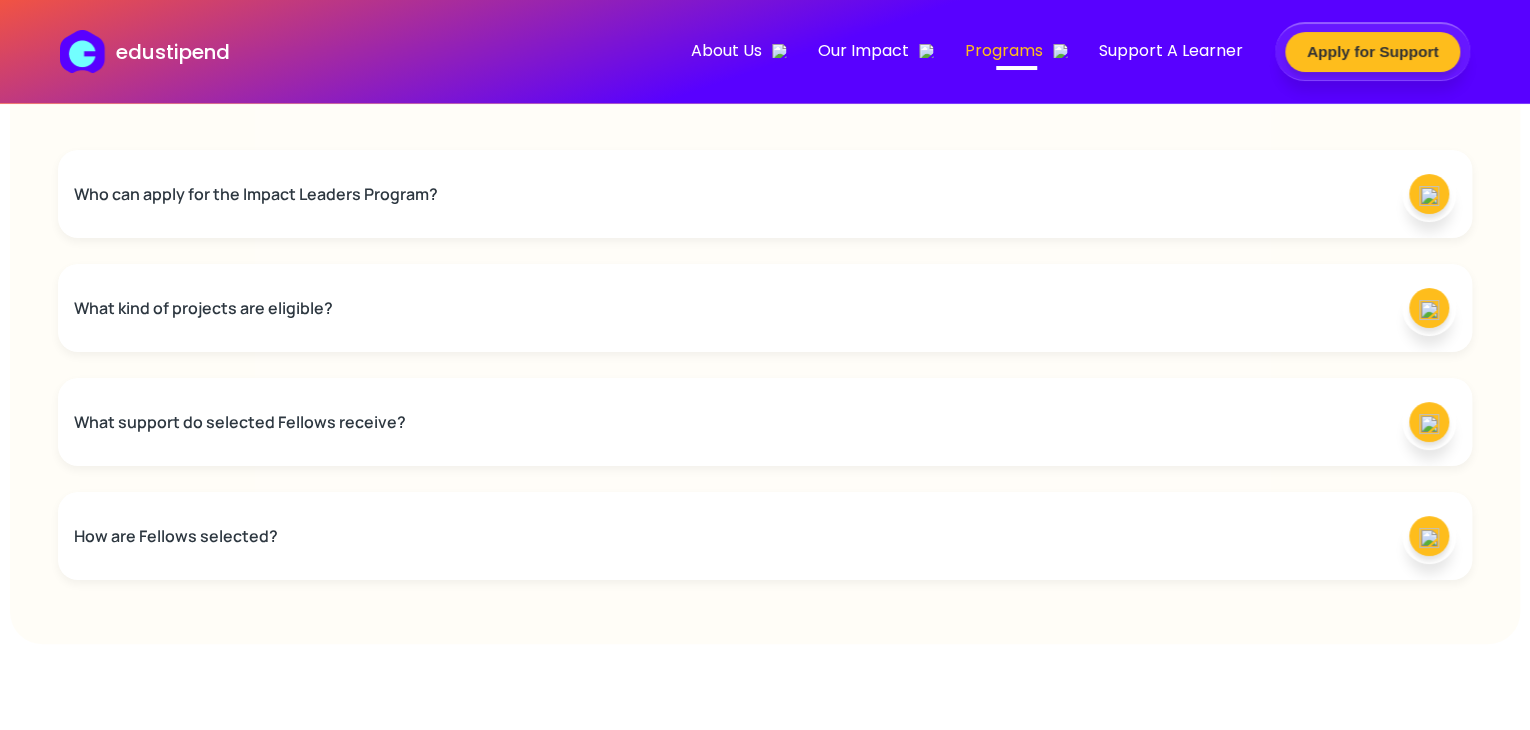 scroll, scrollTop: 3672, scrollLeft: 0, axis: vertical 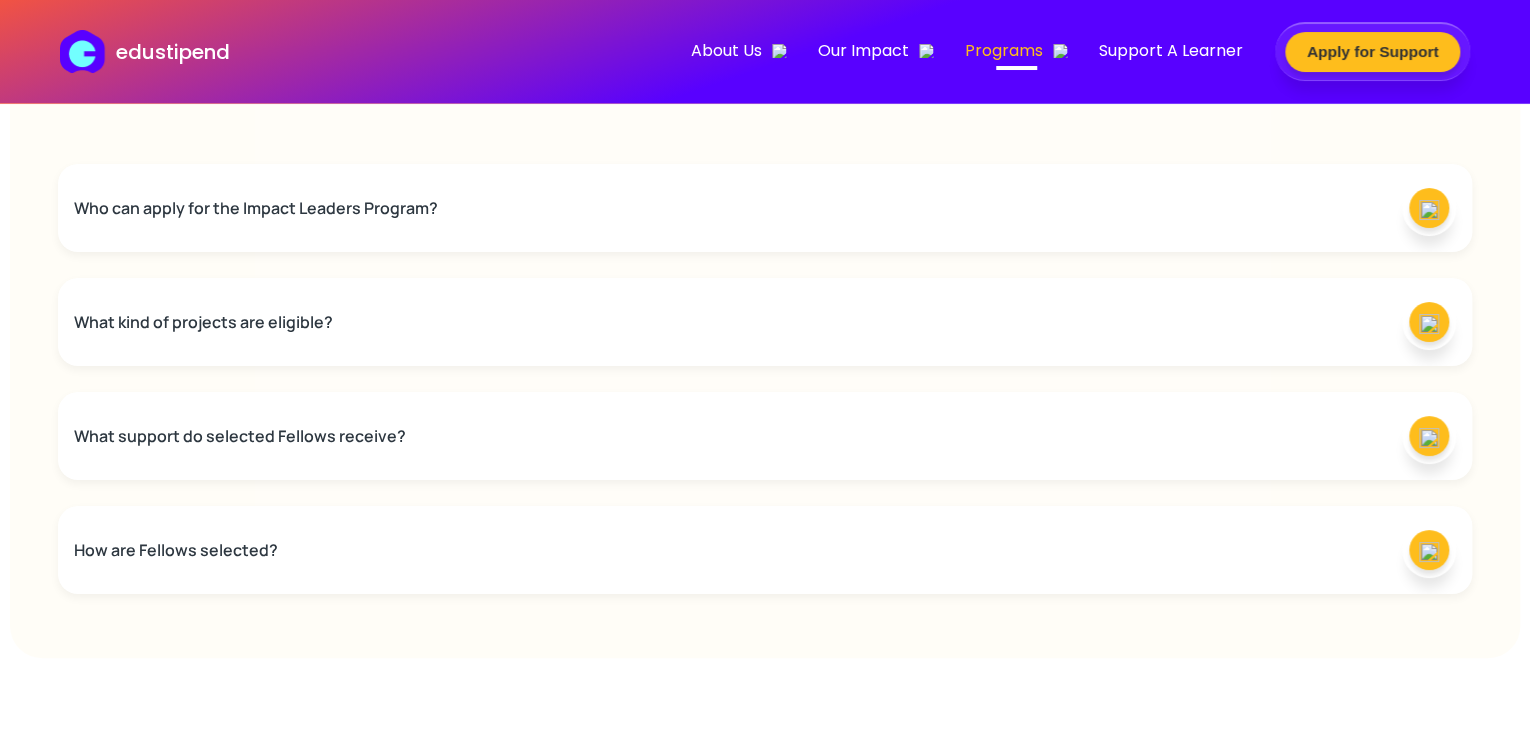 drag, startPoint x: 264, startPoint y: 237, endPoint x: 72, endPoint y: 217, distance: 193.03885 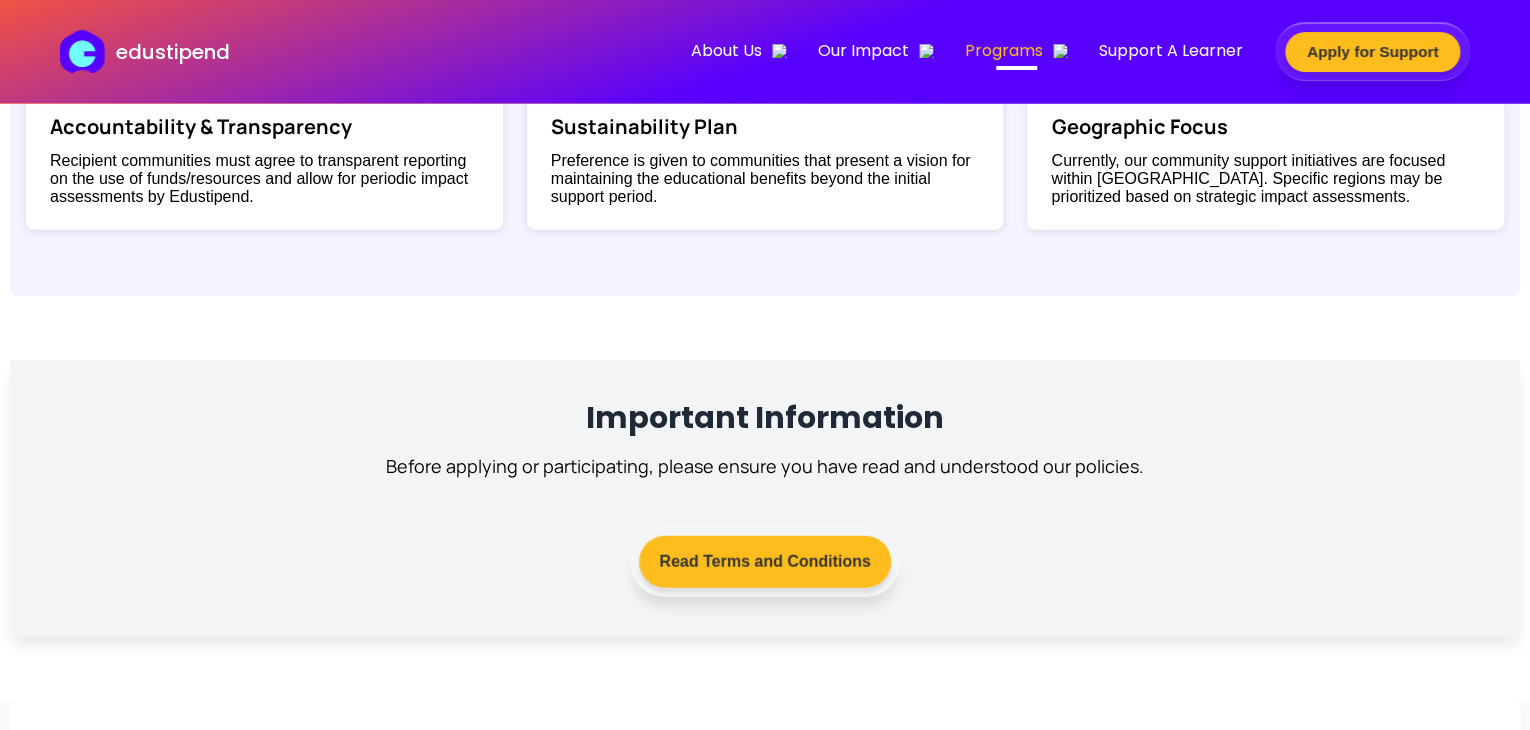 scroll, scrollTop: 2286, scrollLeft: 0, axis: vertical 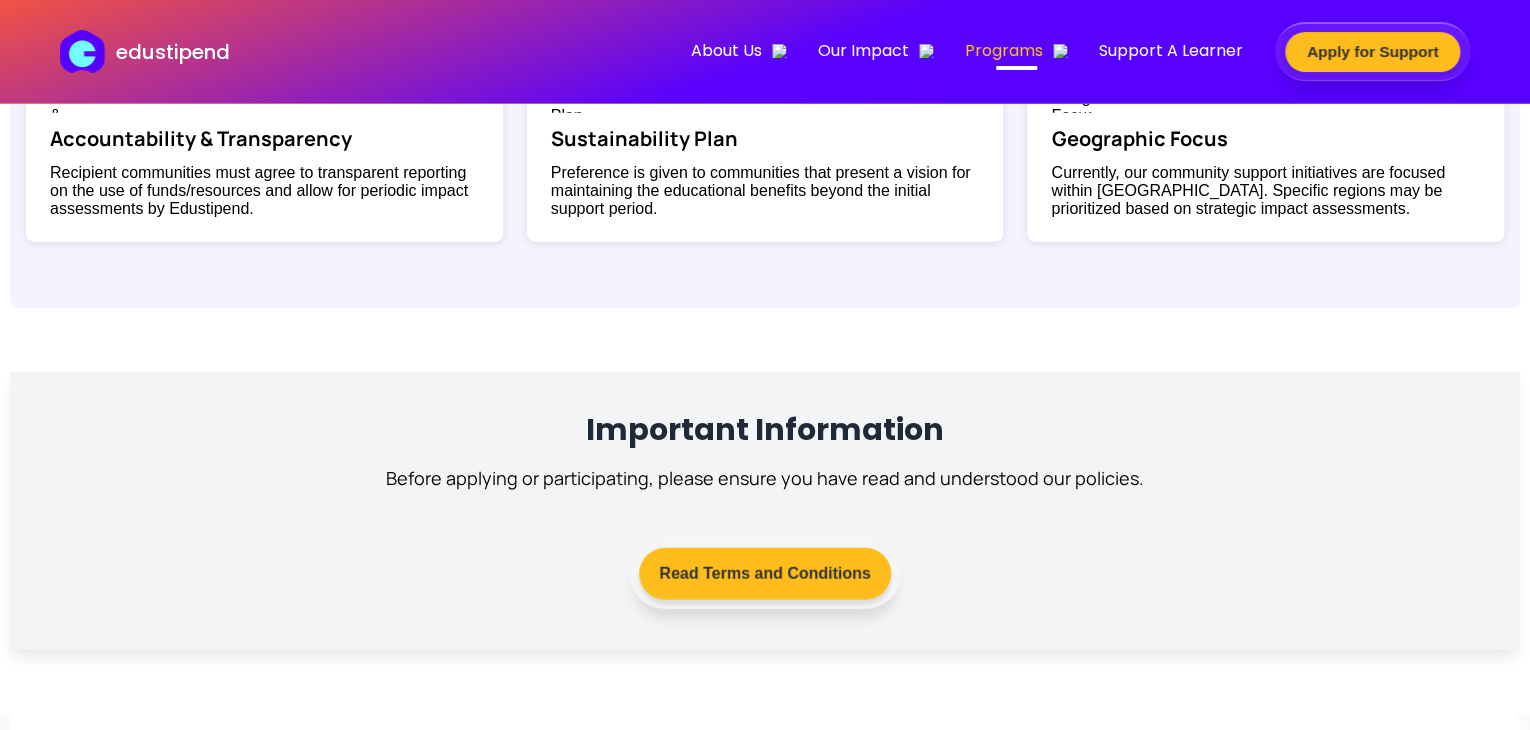 drag, startPoint x: 1056, startPoint y: 484, endPoint x: 496, endPoint y: 493, distance: 560.0723 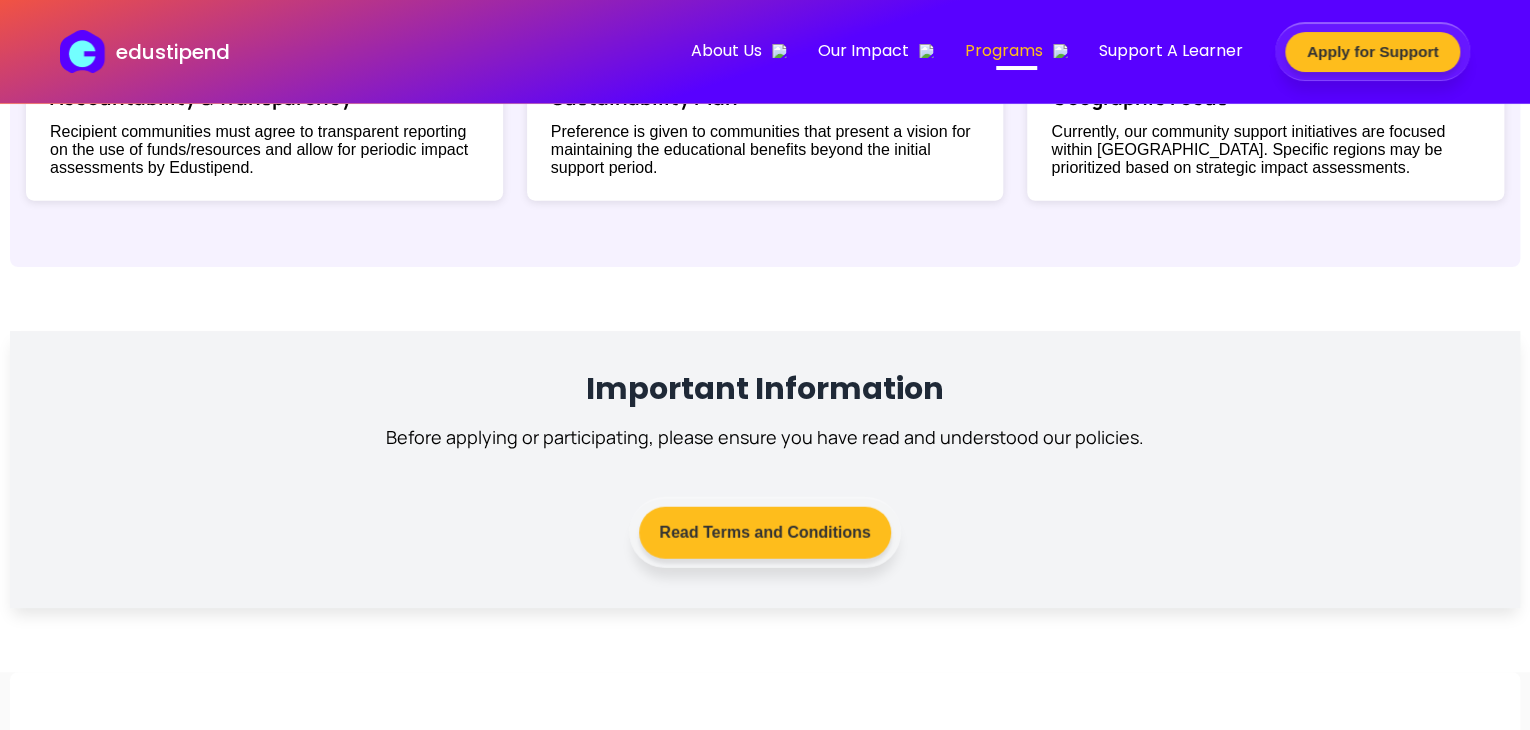 scroll, scrollTop: 2192, scrollLeft: 0, axis: vertical 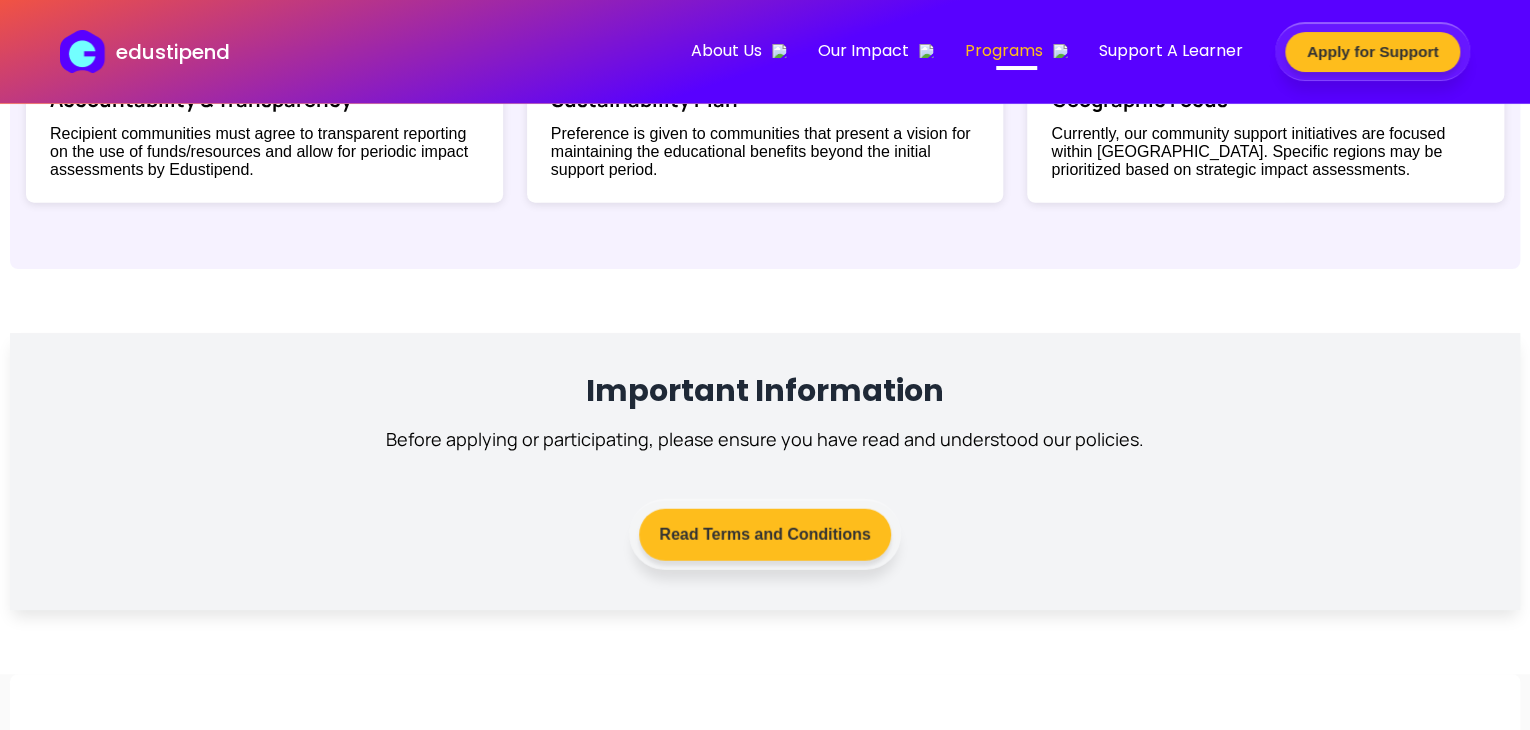 click on "Community Eligibility Criteria Our support is directed towards communities that demonstrate genuine need and a commitment to educational advancement." at bounding box center (765, -301) 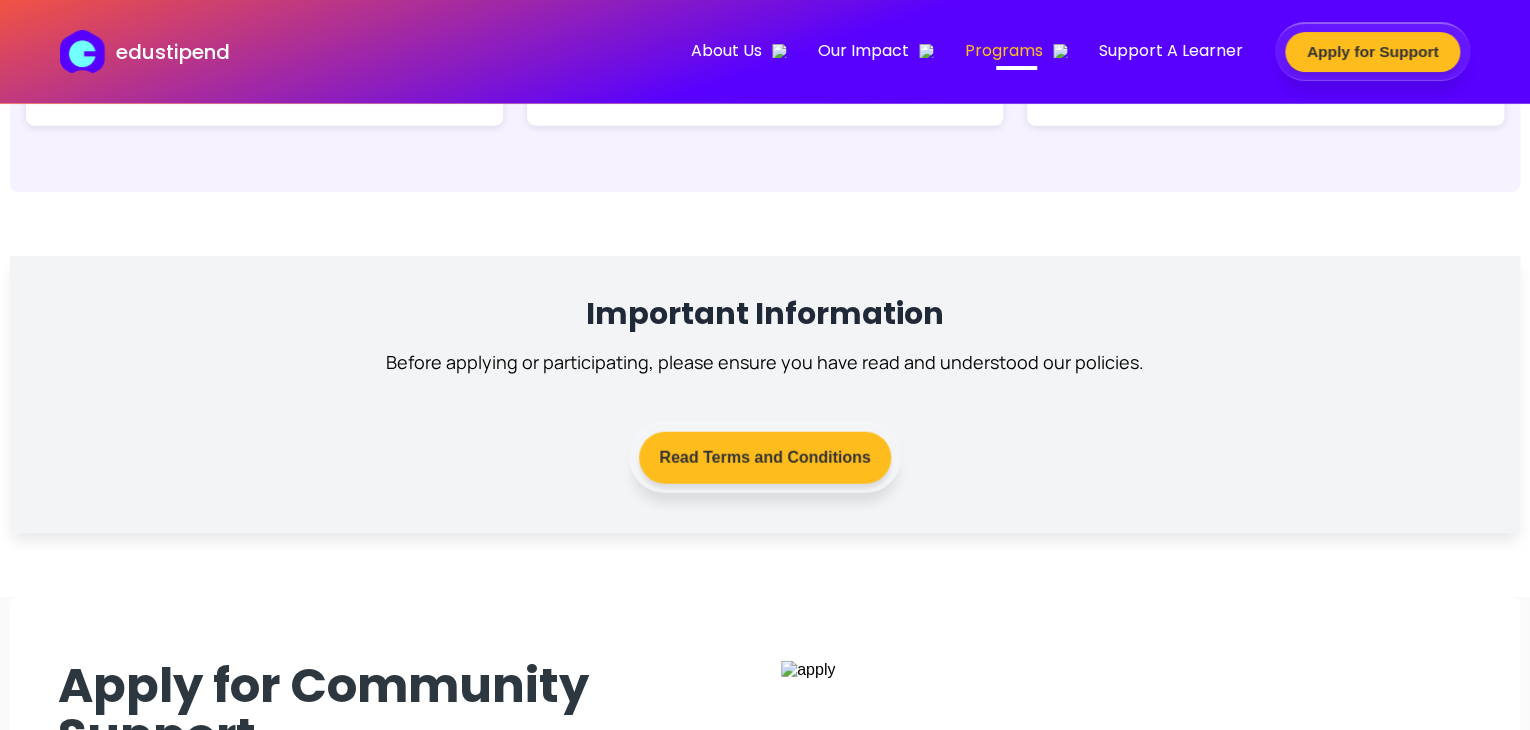 scroll, scrollTop: 2268, scrollLeft: 0, axis: vertical 